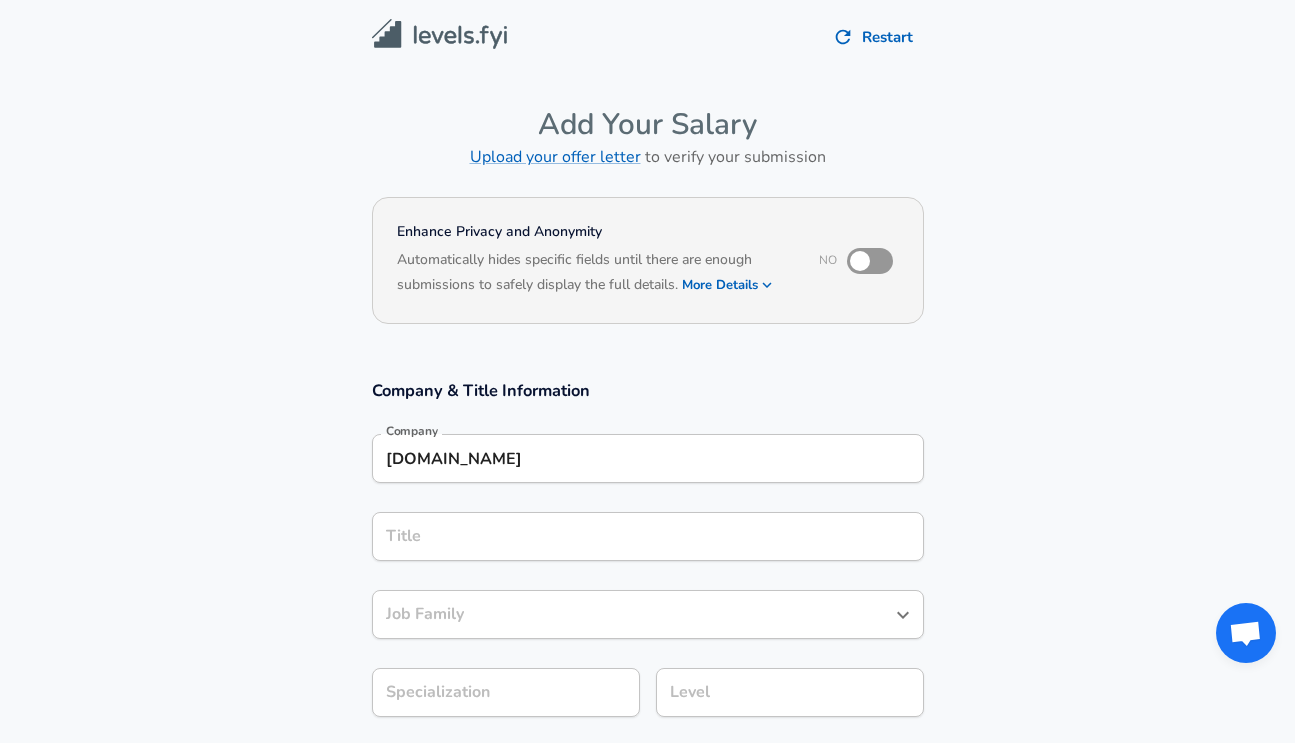 scroll, scrollTop: 0, scrollLeft: 0, axis: both 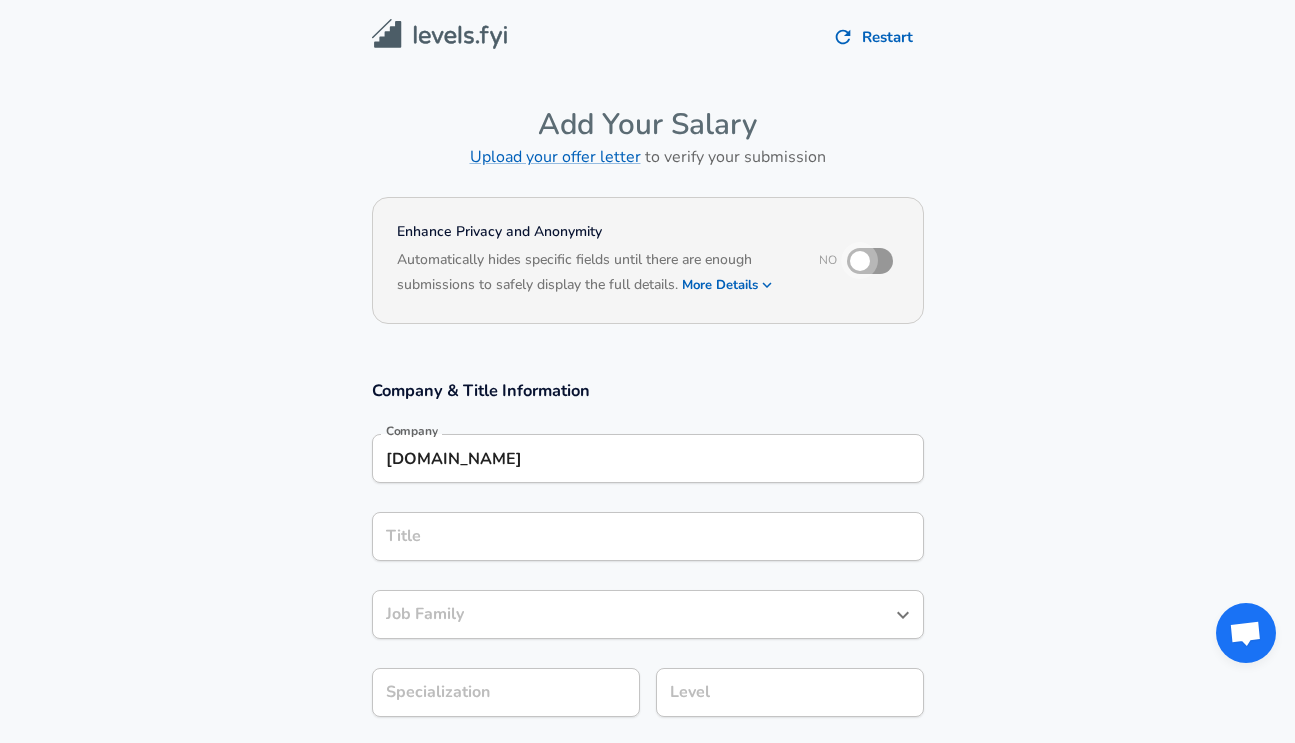 click at bounding box center (860, 261) 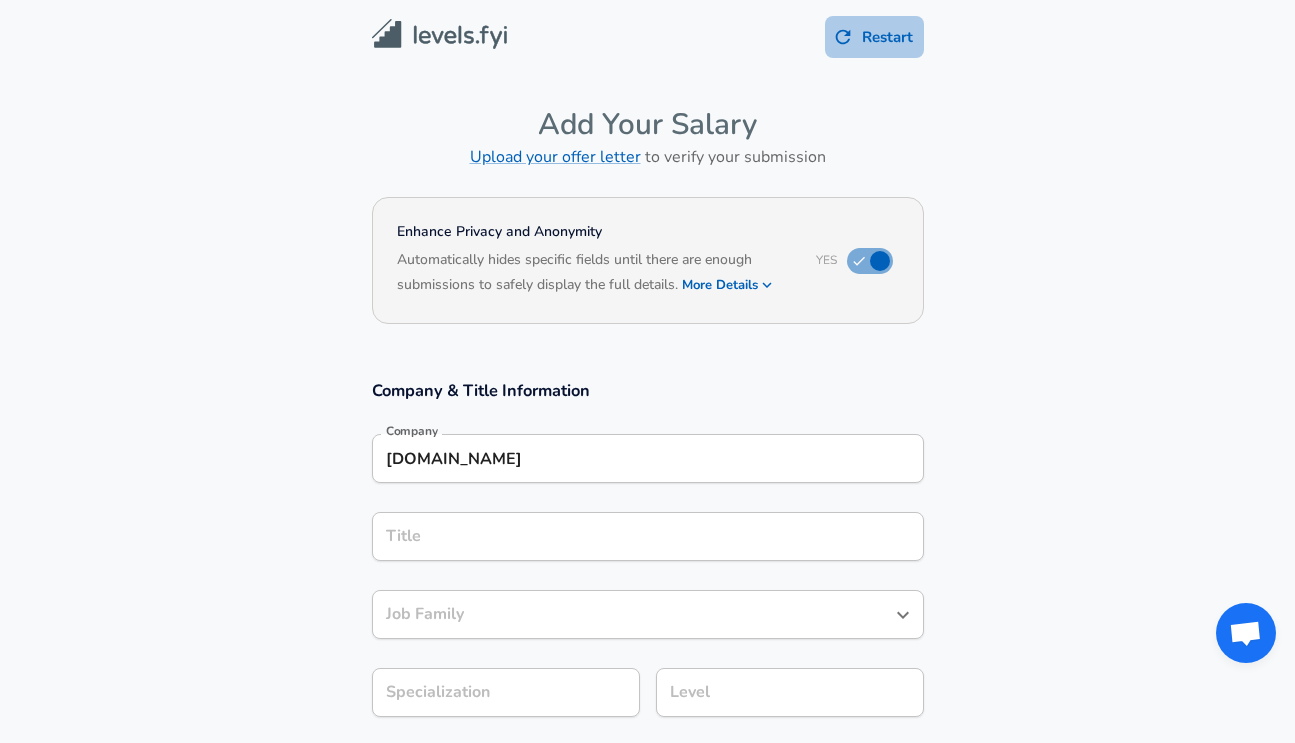 click on "Restart" at bounding box center [874, 37] 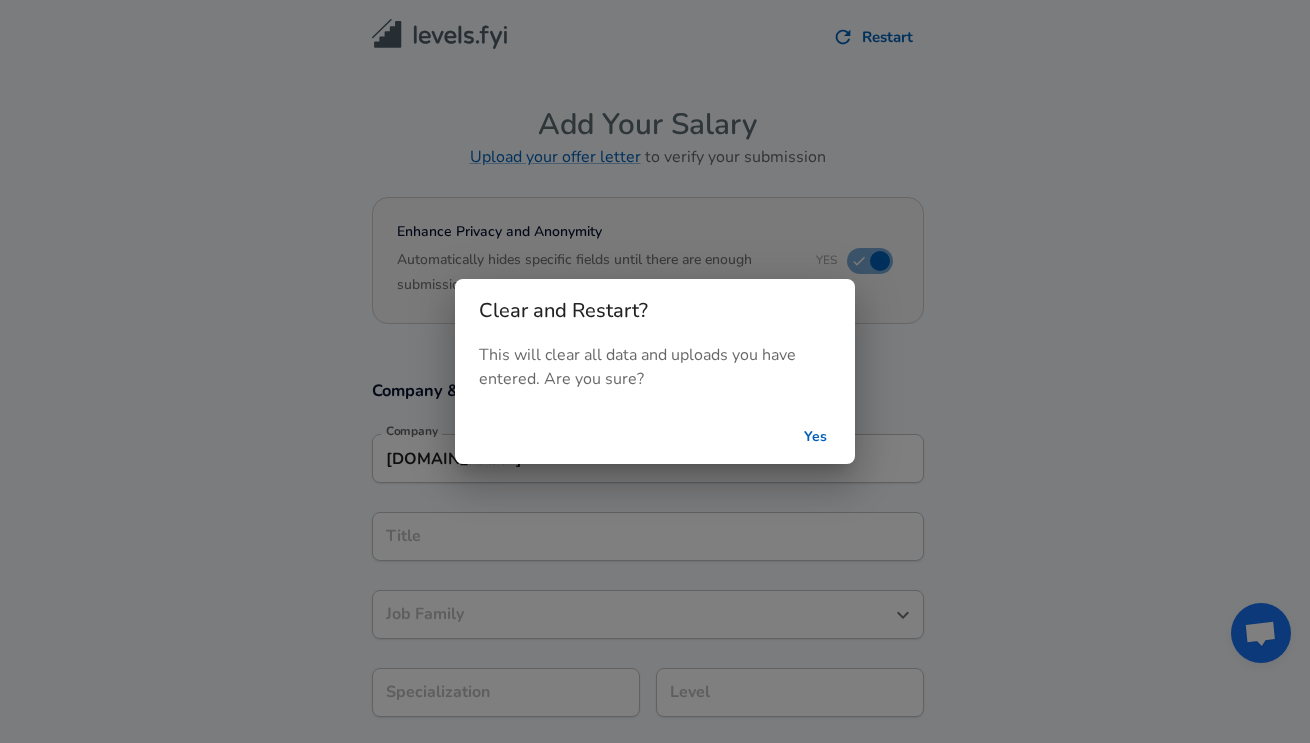 click on "Clear and Restart? This will clear all data and uploads you have entered. Are you sure? Yes" at bounding box center [655, 371] 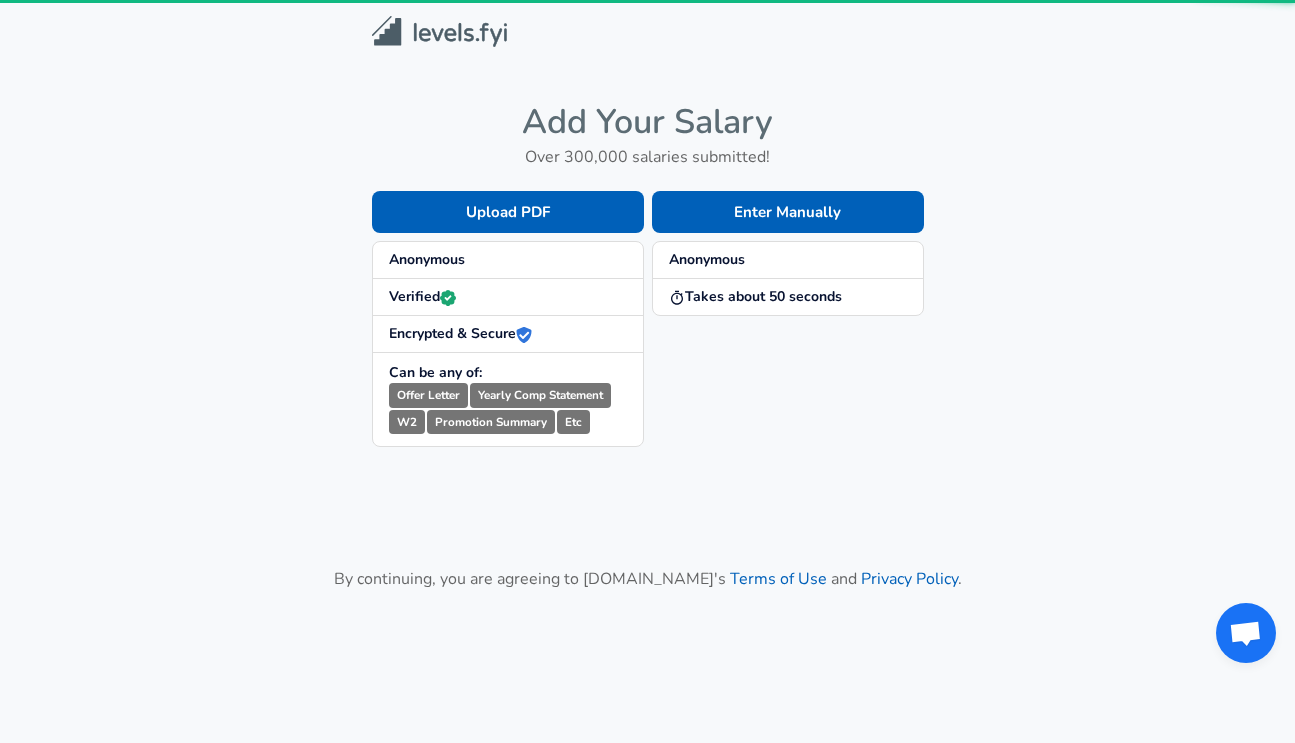 scroll, scrollTop: 0, scrollLeft: 0, axis: both 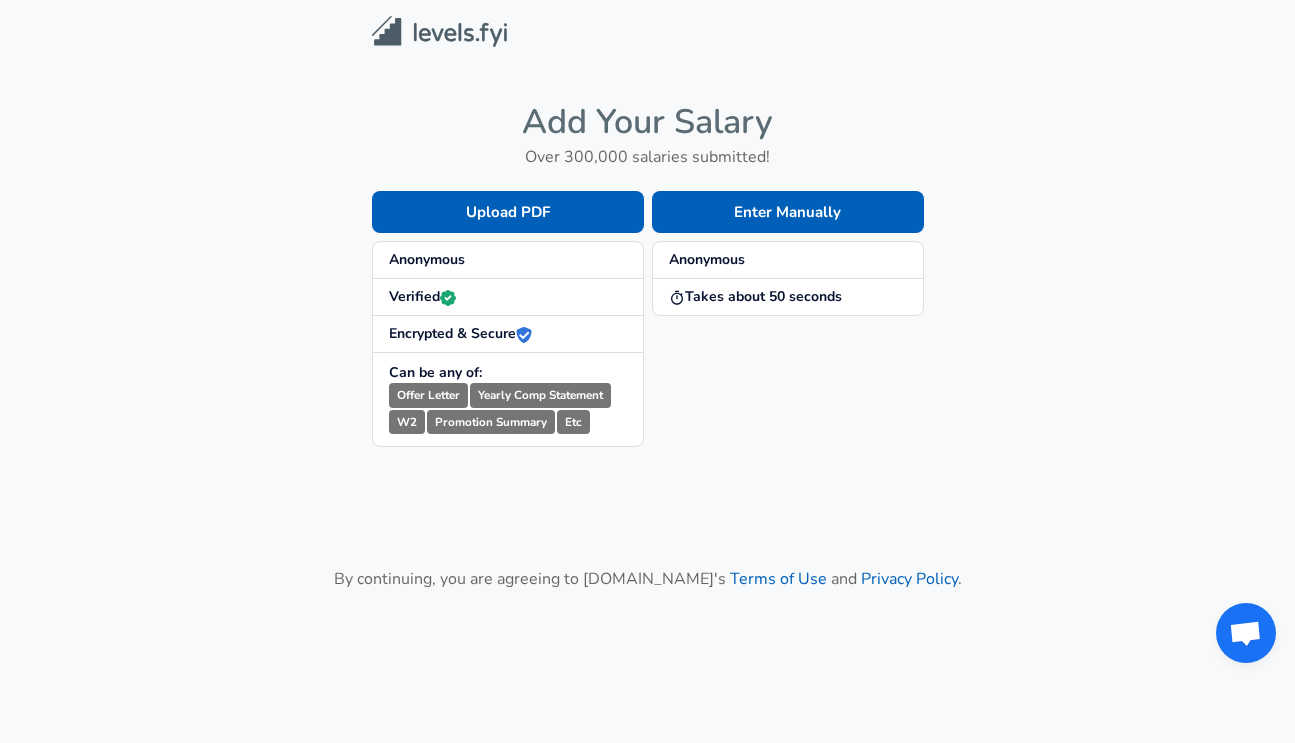 click on "Anonymous" at bounding box center (508, 260) 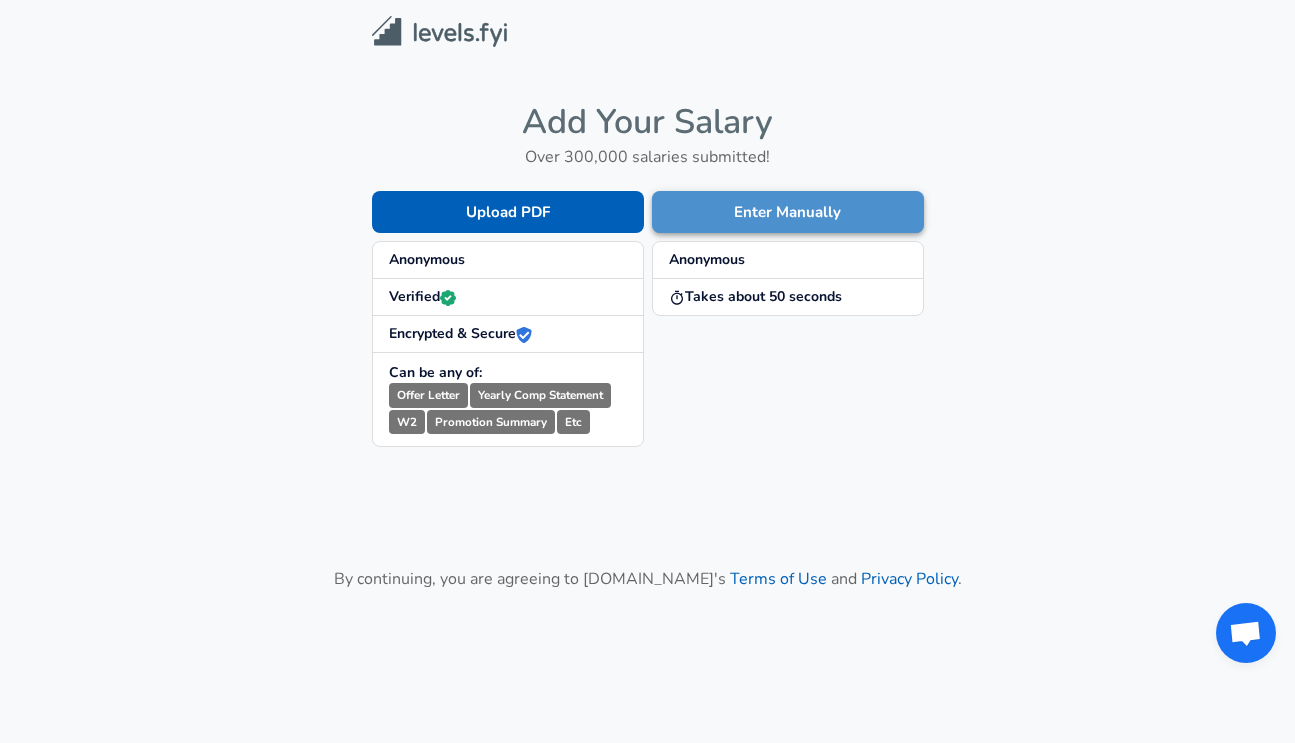 click on "Enter Manually" at bounding box center [788, 212] 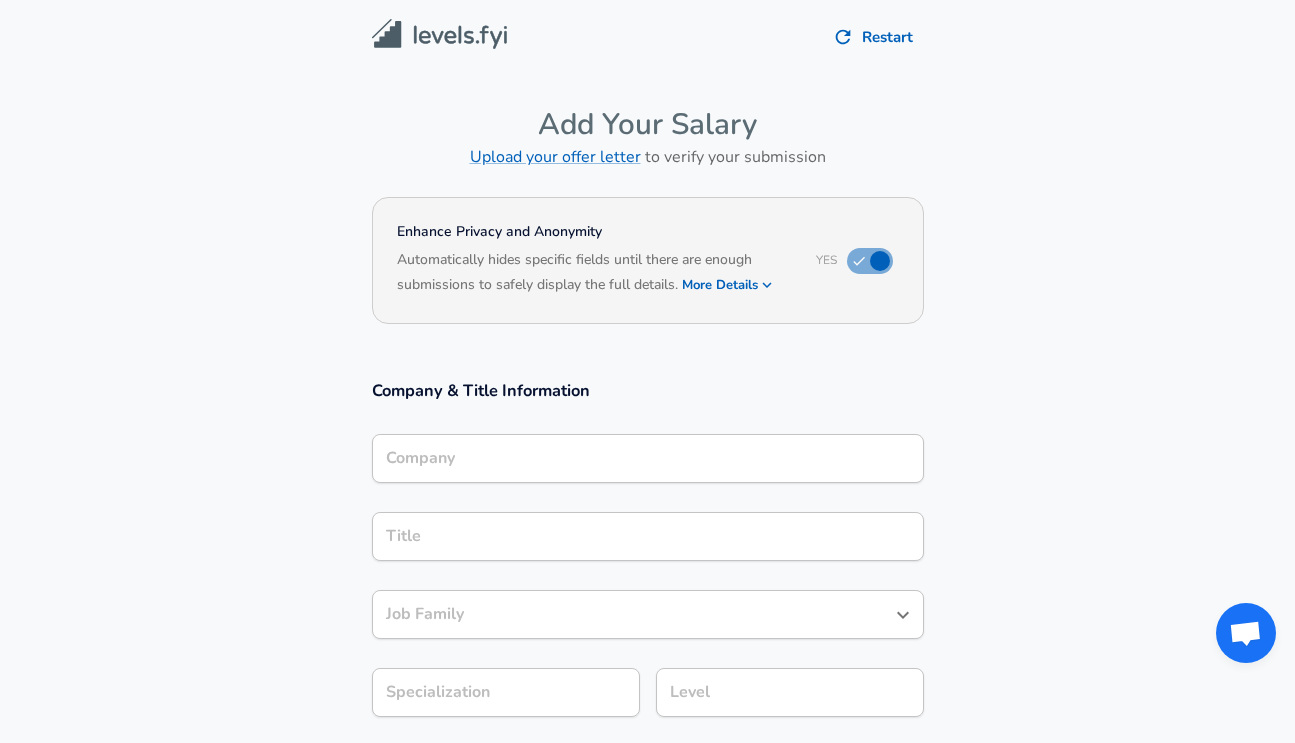 type on "[DOMAIN_NAME]" 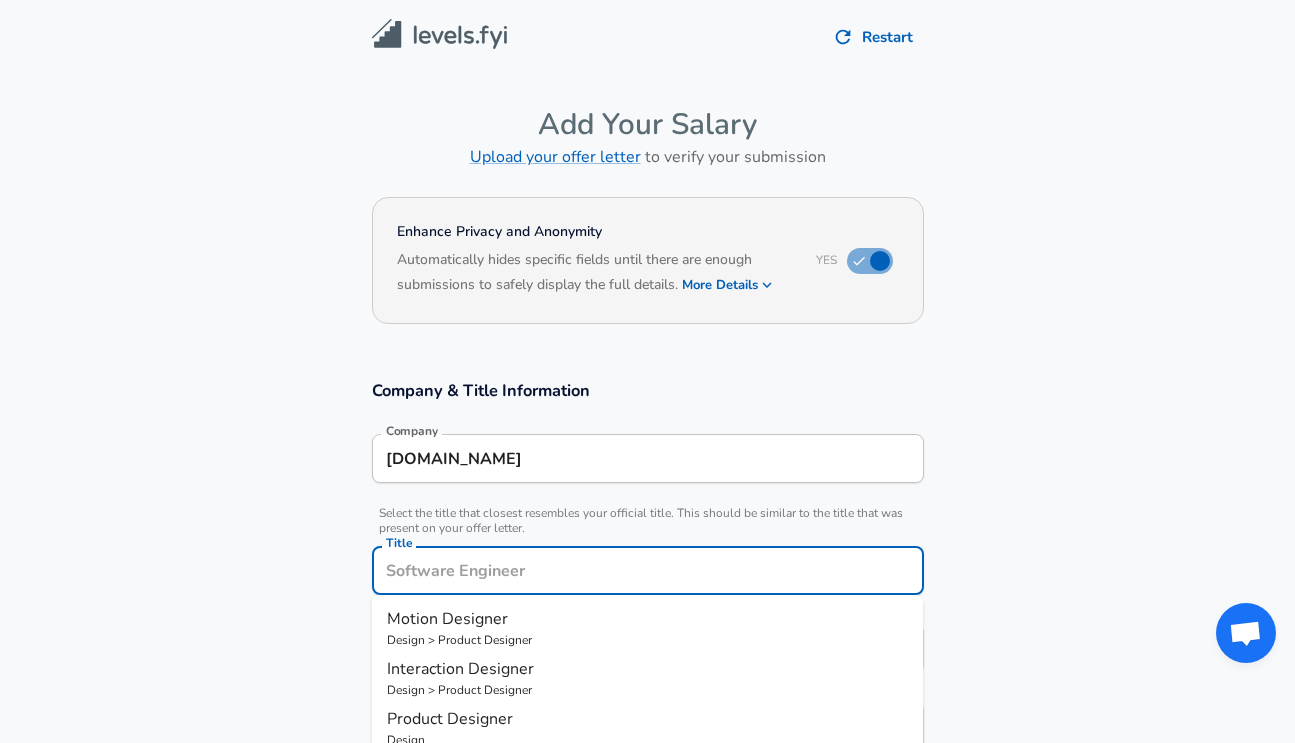 click on "Title" at bounding box center (648, 570) 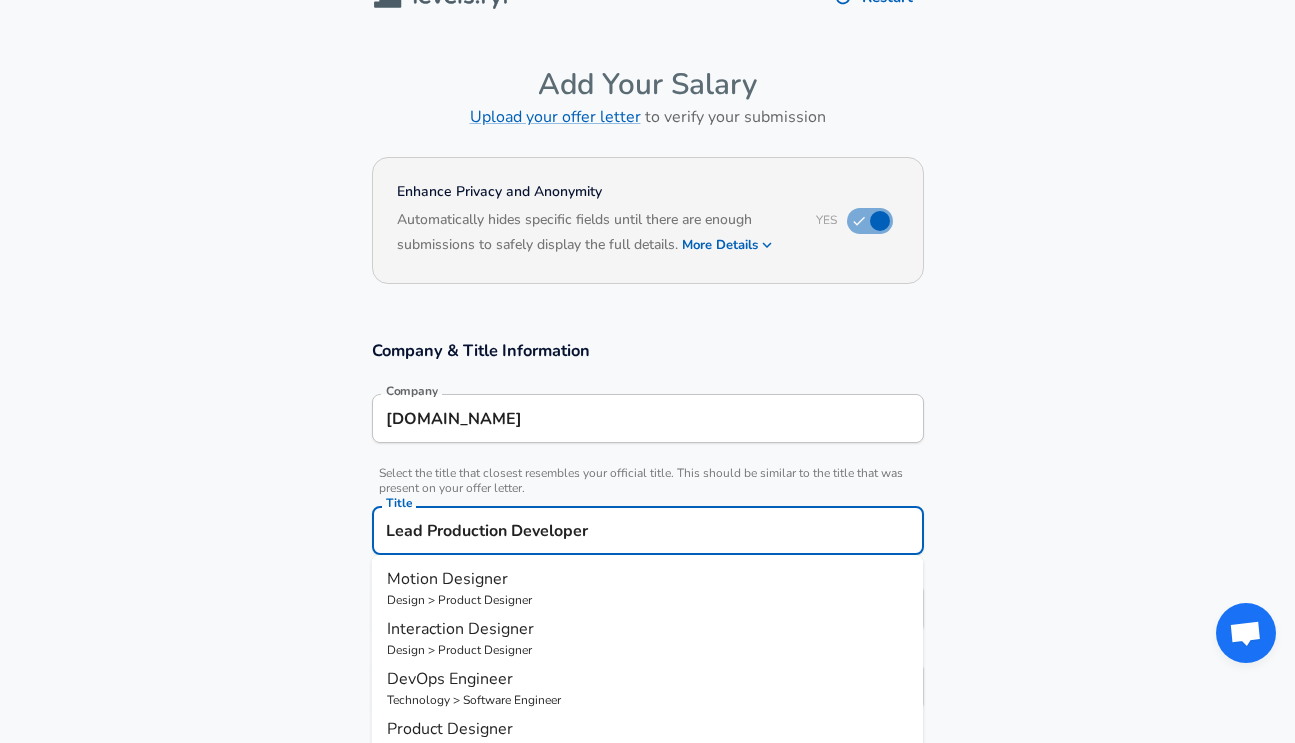 scroll, scrollTop: 0, scrollLeft: 0, axis: both 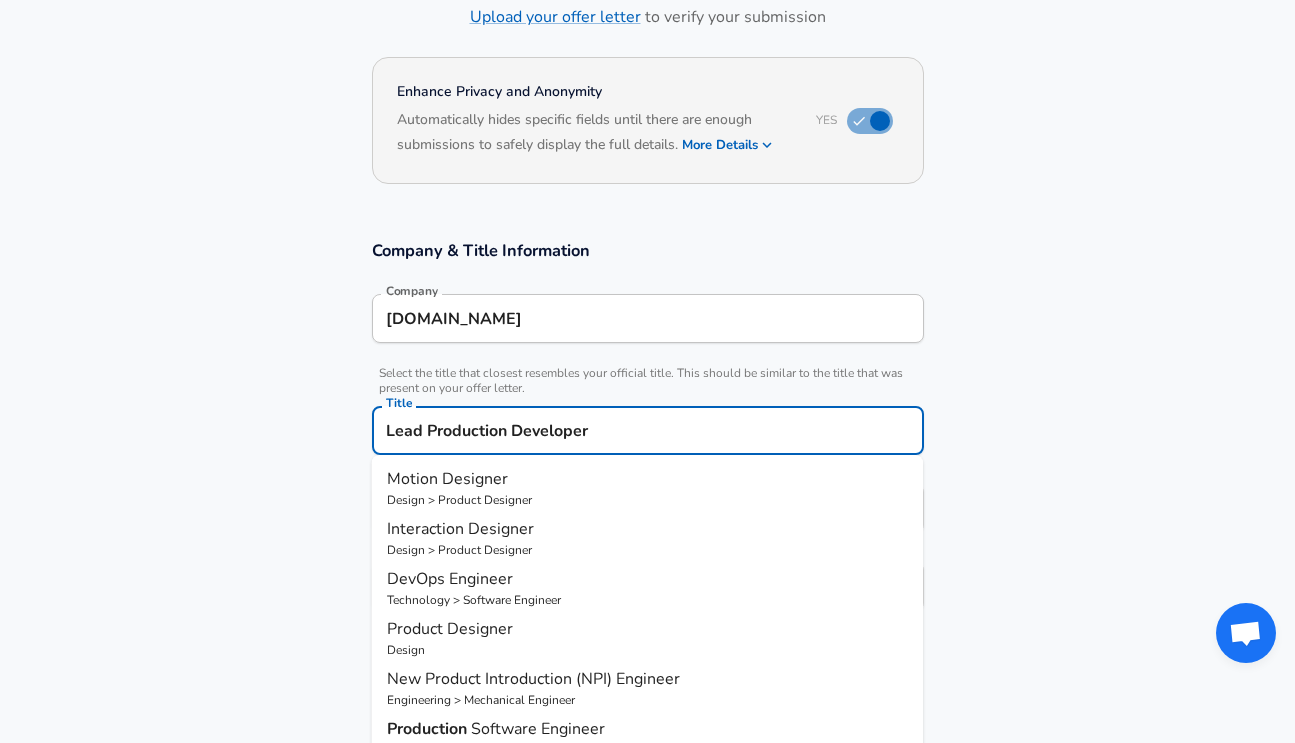 type on "Lead Production Developer" 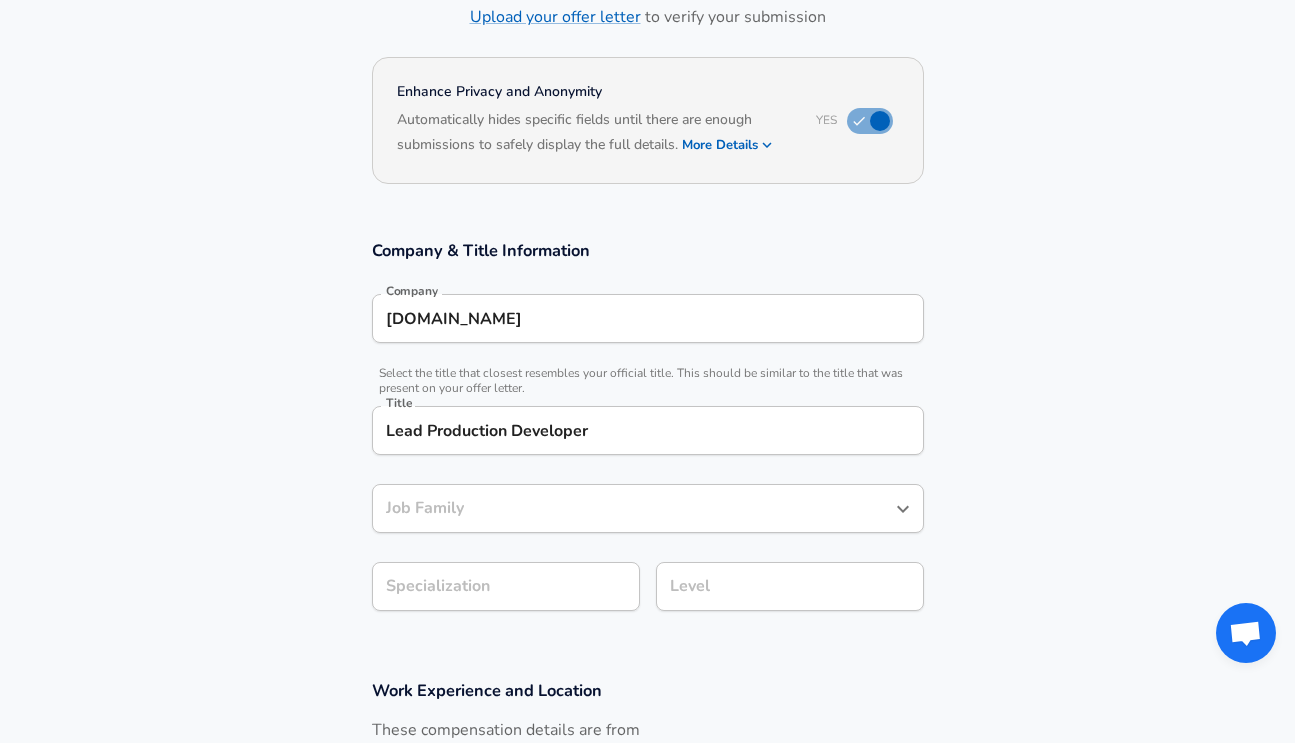click on "Job Family" at bounding box center (633, 508) 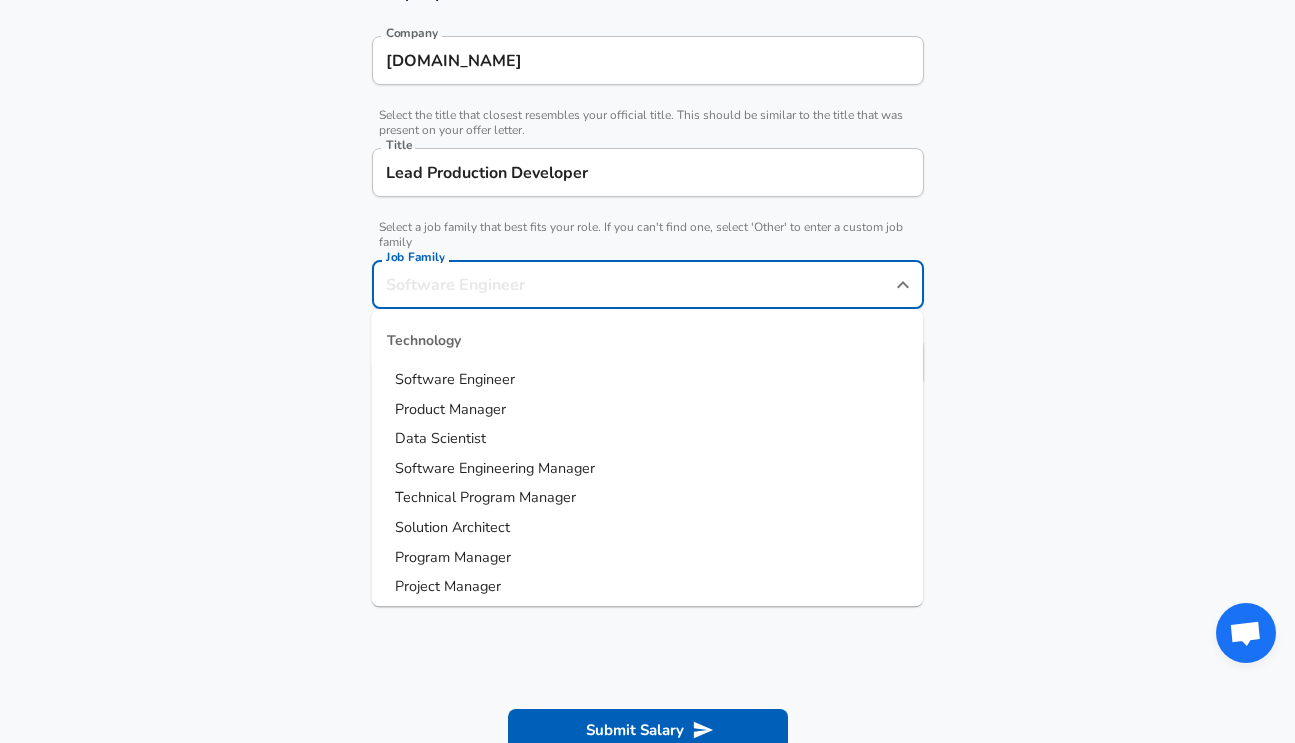 scroll, scrollTop: 480, scrollLeft: 0, axis: vertical 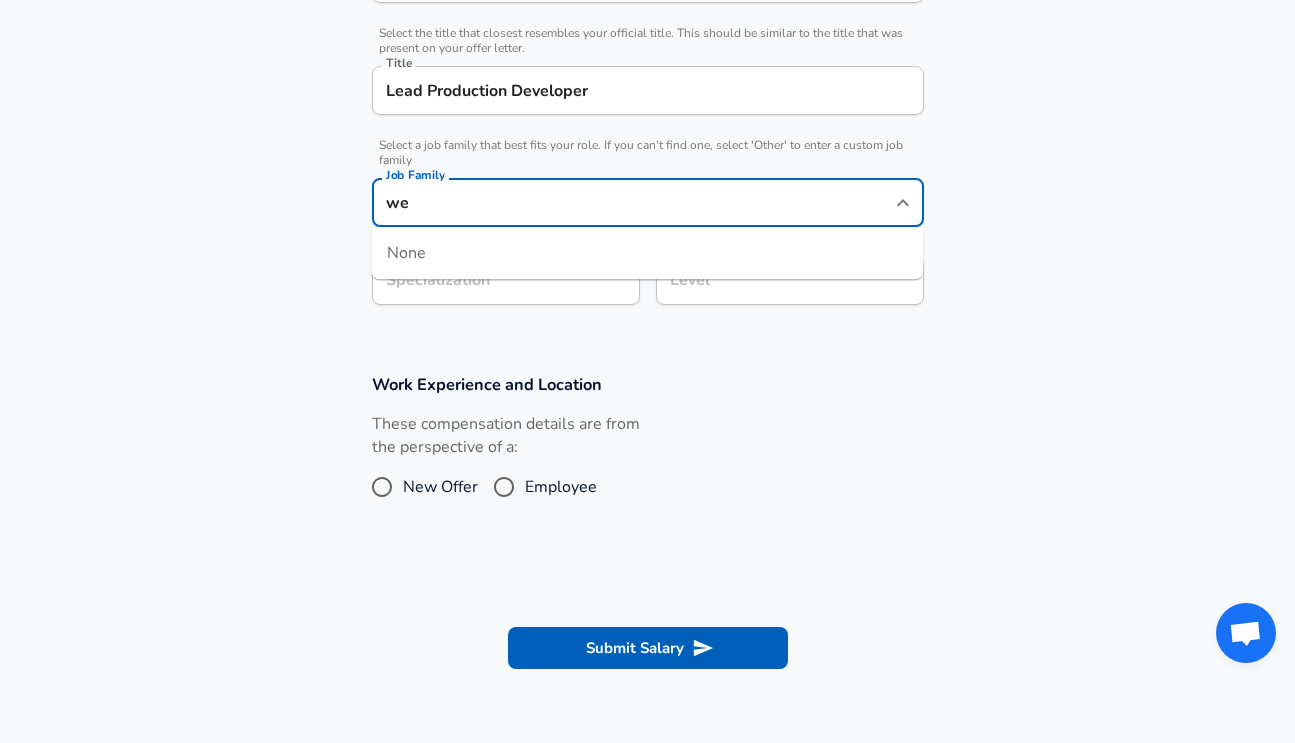 type on "w" 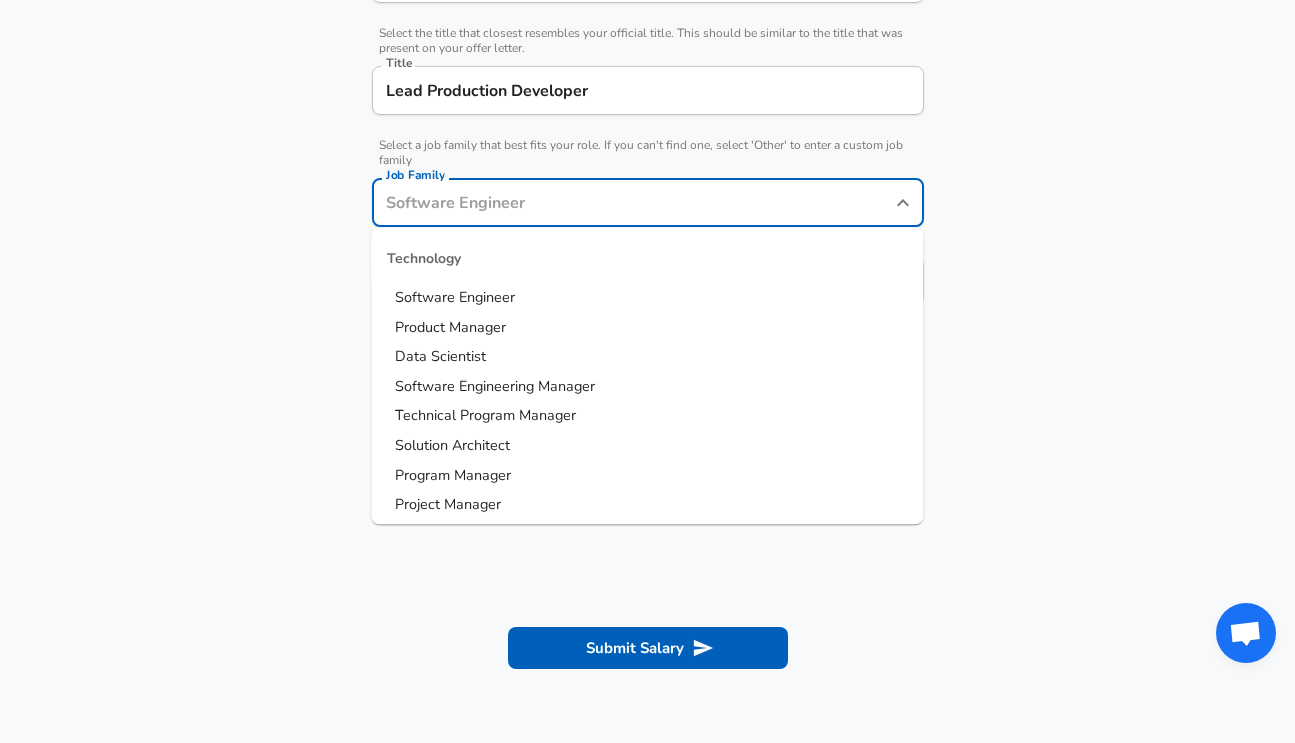 click on "Software Engineer" at bounding box center (455, 297) 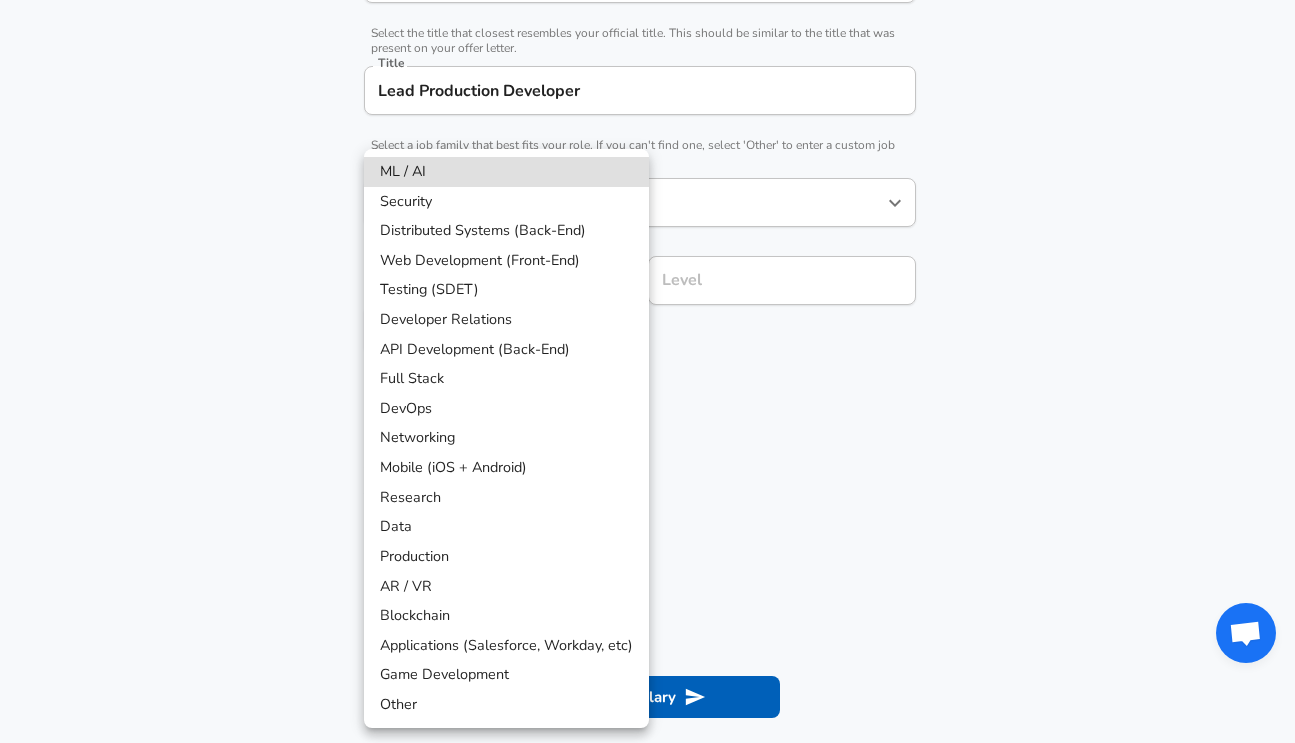 click on "Restart Add Your Salary Upload your offer letter   to verify your submission Enhance Privacy and Anonymity Yes Automatically hides specific fields until there are enough submissions to safely display the full details.   More Details Based on your submission and the data points that we have already collected, we will automatically hide and anonymize specific fields if there aren't enough data points to remain sufficiently anonymous. Company & Title Information Company Cars.com Company   Select the title that closest resembles your official title. This should be similar to the title that was present on your offer letter. Title Lead Production Developer Title   Select a job family that best fits your role. If you can't find one, select 'Other' to enter a custom job family Job Family Software Engineer Job Family   Select a Specialization that best fits your role. If you can't find one, select 'Other' to enter a custom specialization Select Specialization ​ Select Specialization Level Level New Offer Employee" at bounding box center [647, -109] 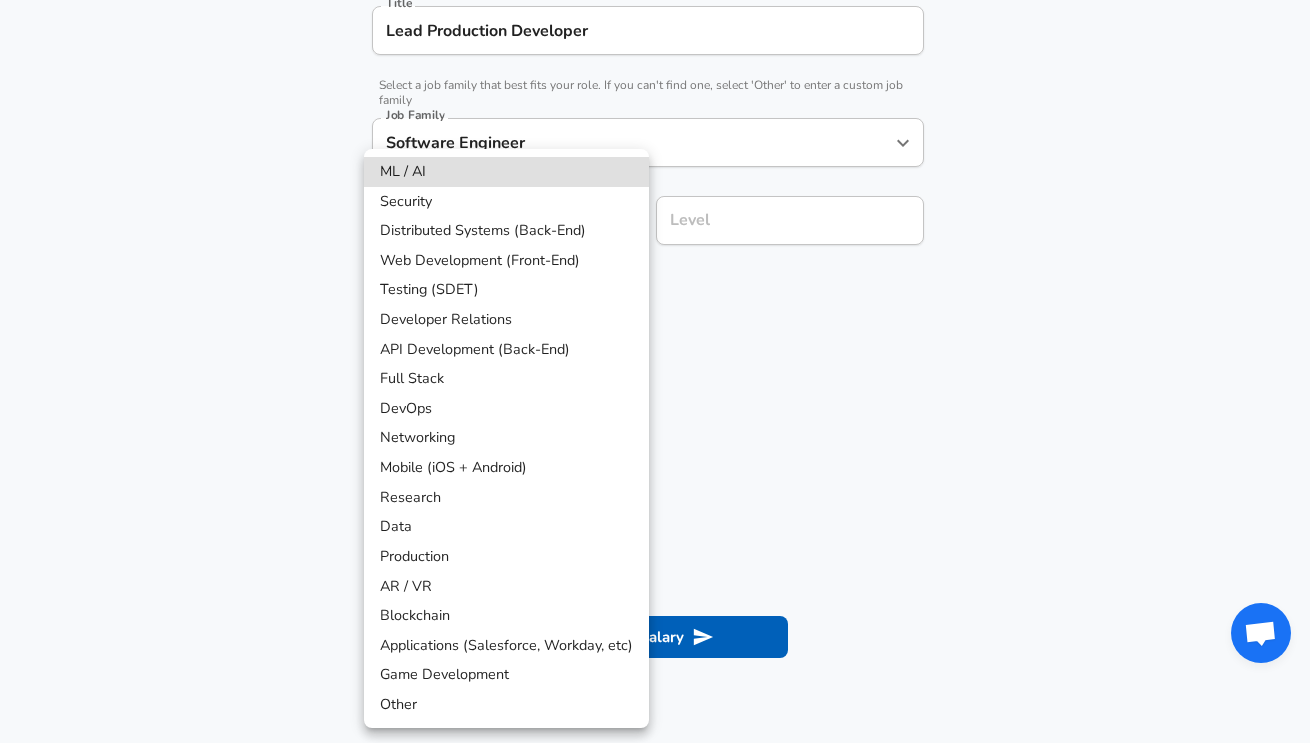 click on "Web Development (Front-End)" at bounding box center (506, 261) 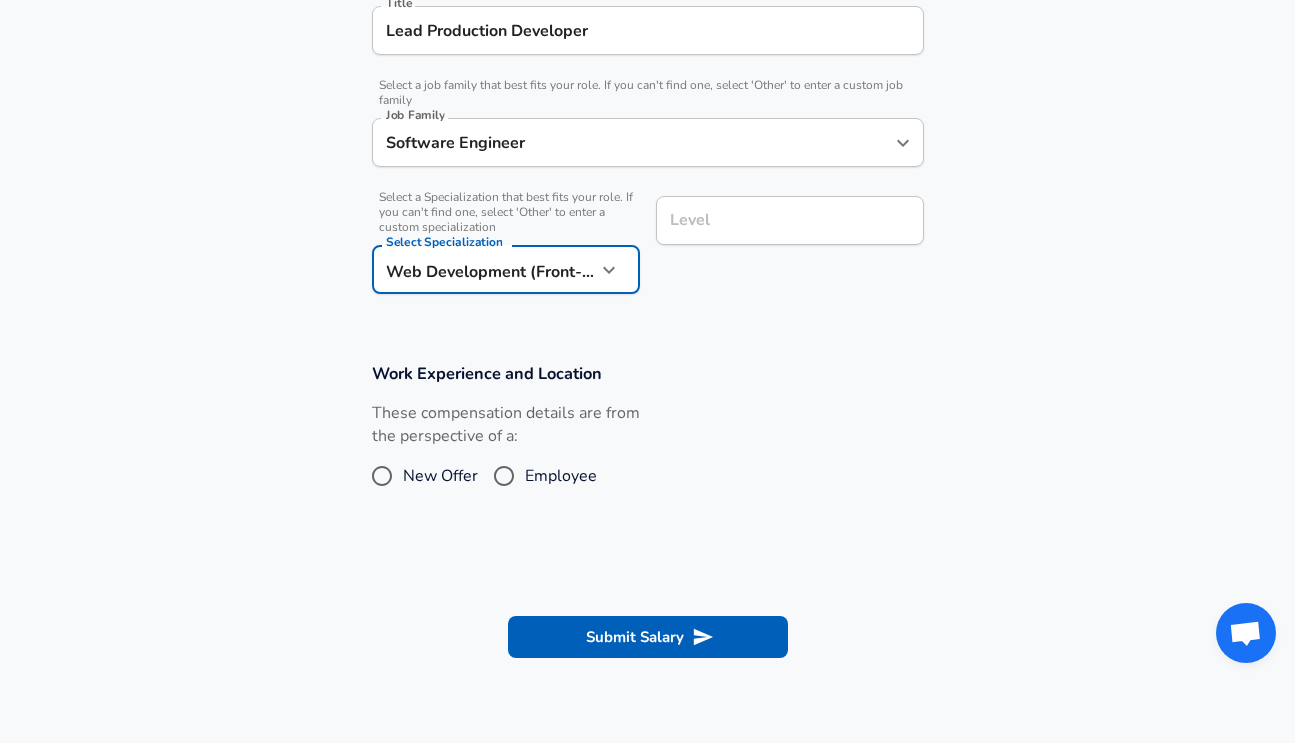 click on "Level Level" at bounding box center (790, 223) 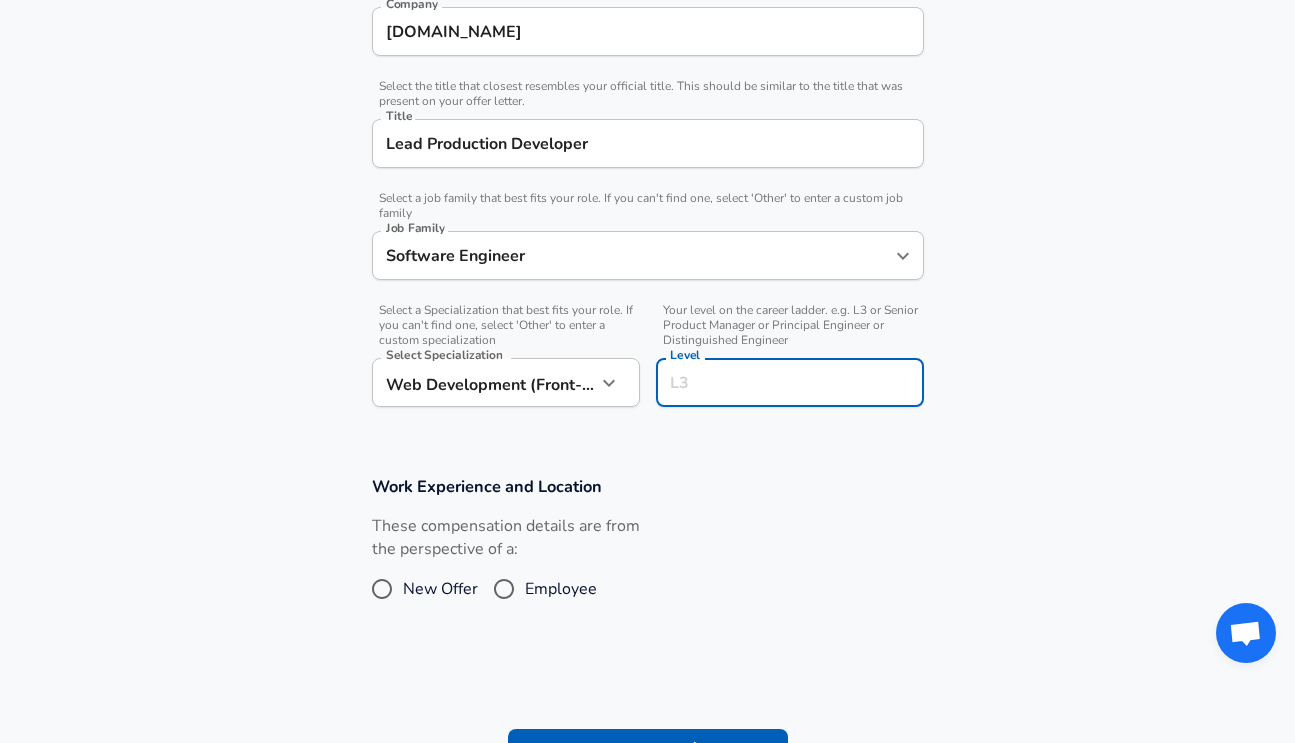 scroll, scrollTop: 480, scrollLeft: 0, axis: vertical 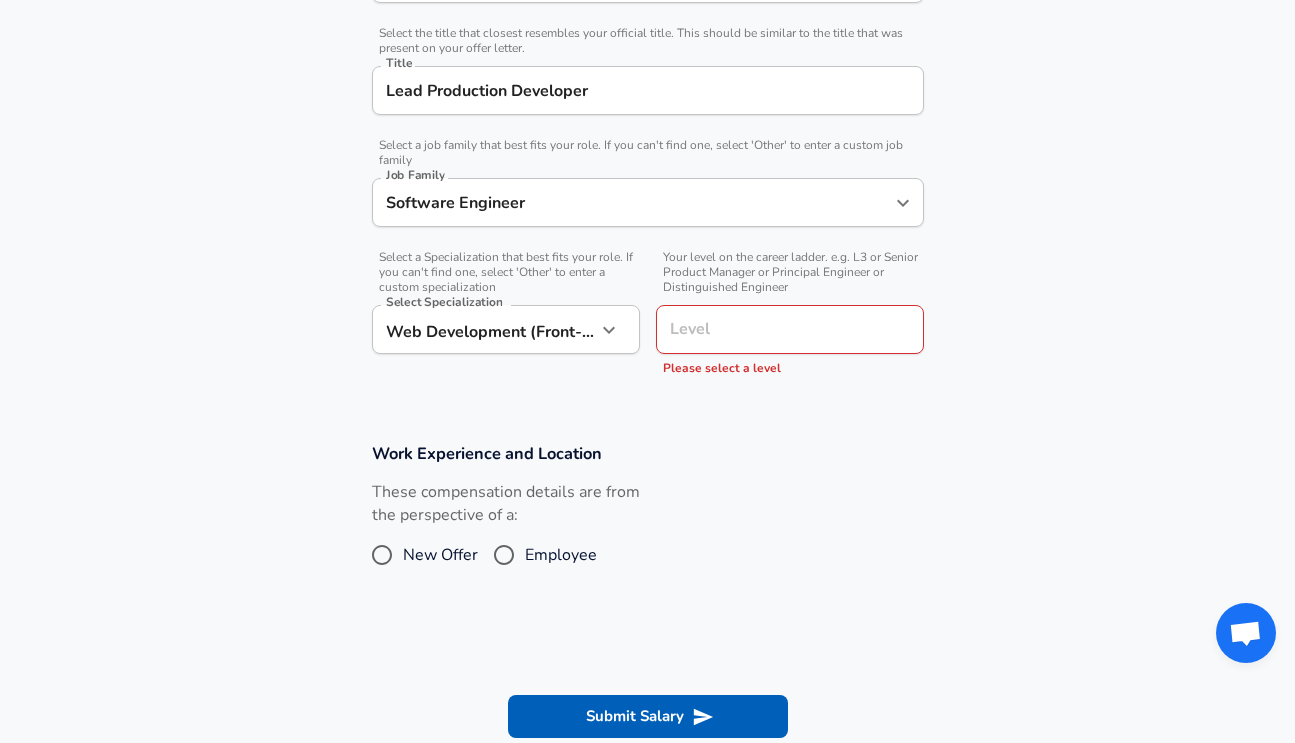 click on "These compensation details are from the perspective of a: New Offer Employee" at bounding box center (506, 534) 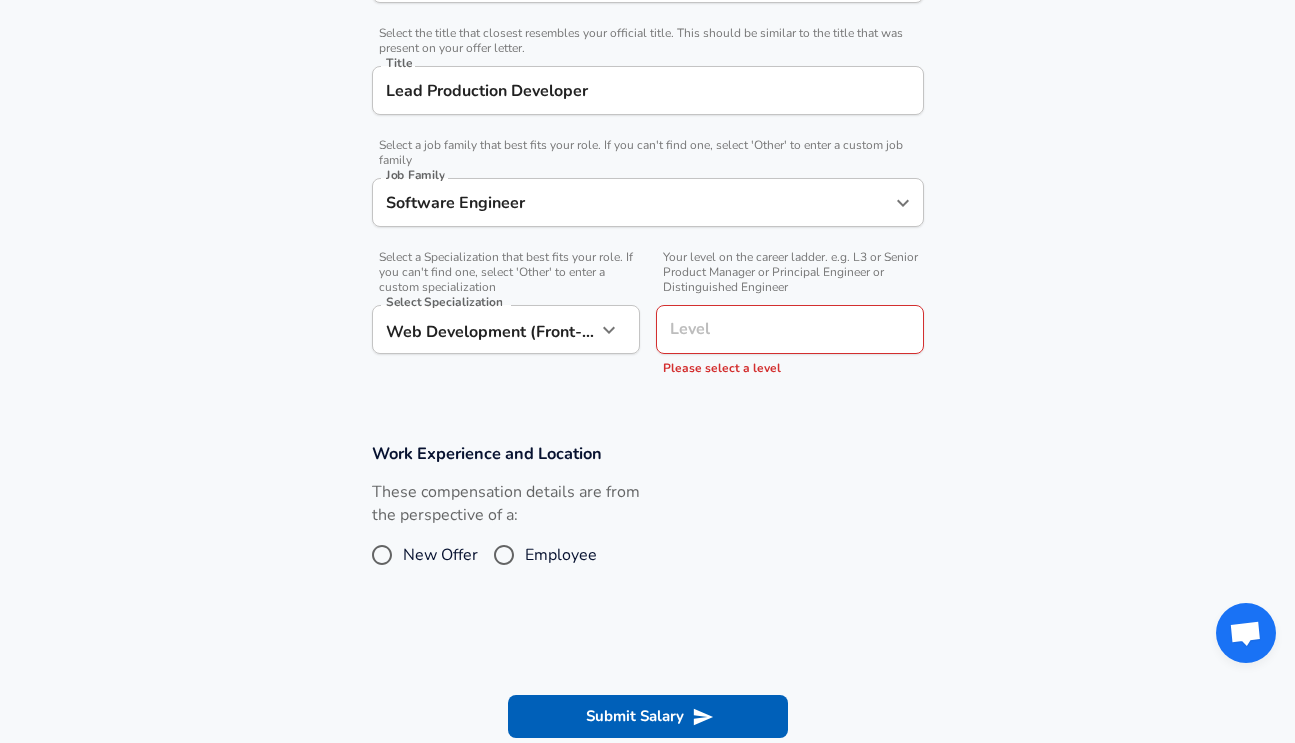 click on "Level" at bounding box center [790, 329] 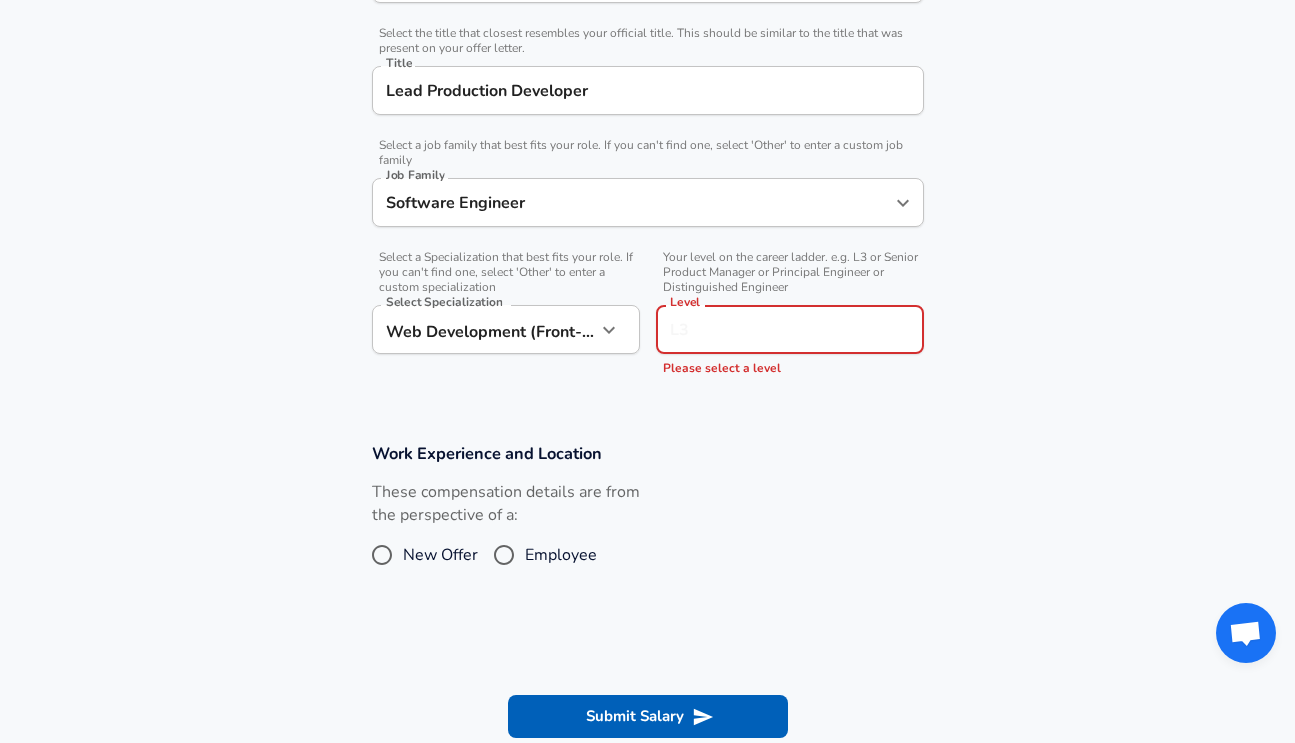 type on "L" 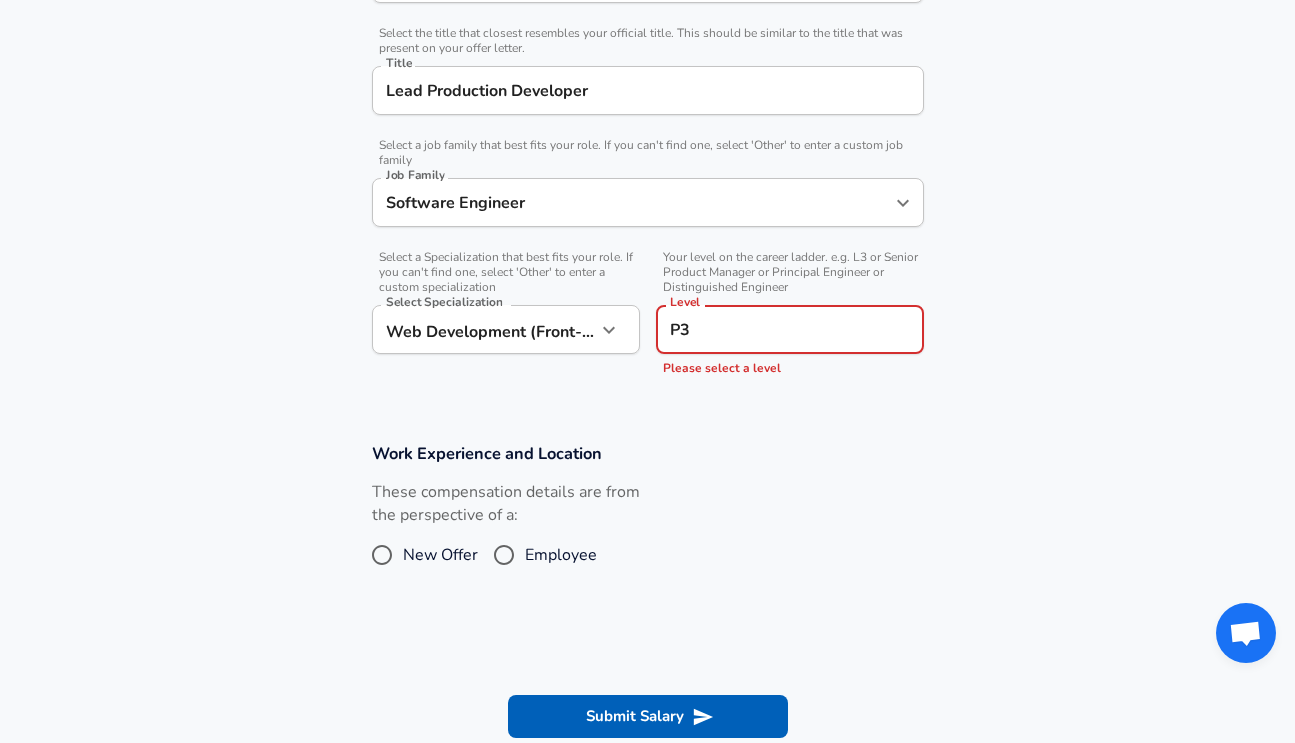 type on "P3" 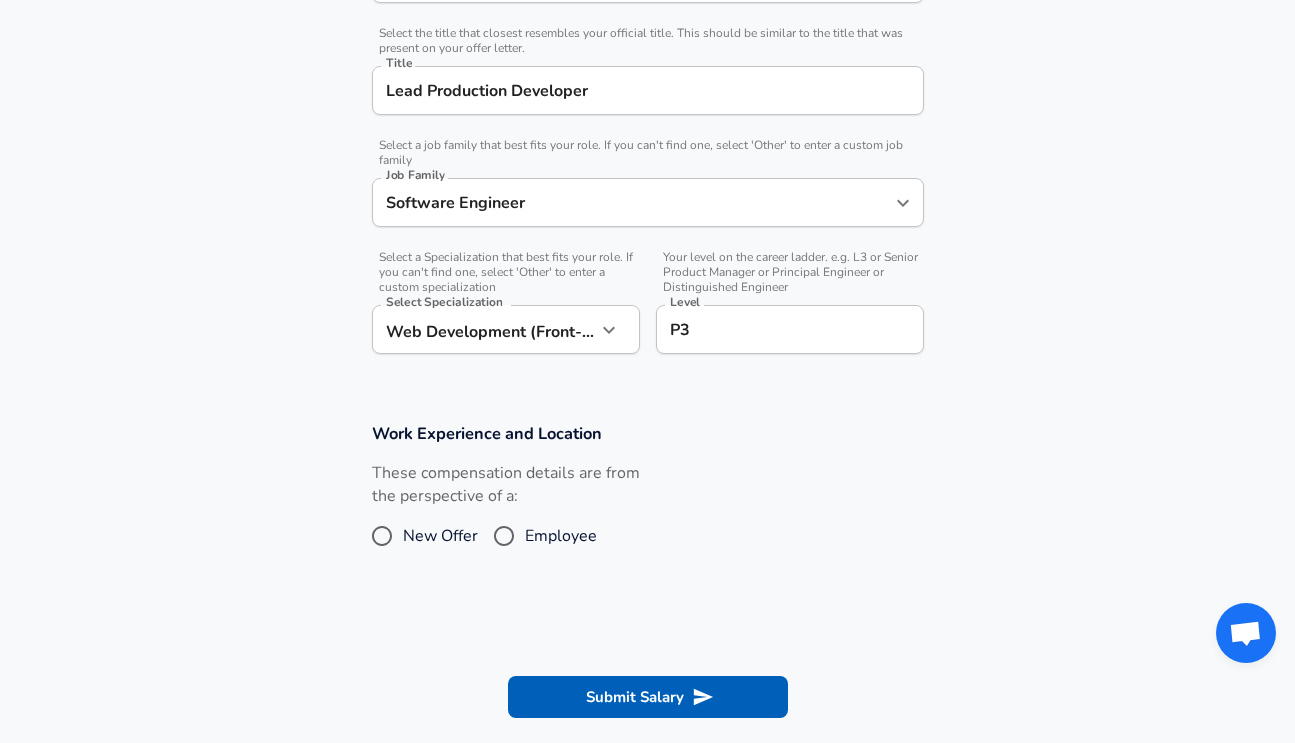 click on "Employee" at bounding box center [504, 536] 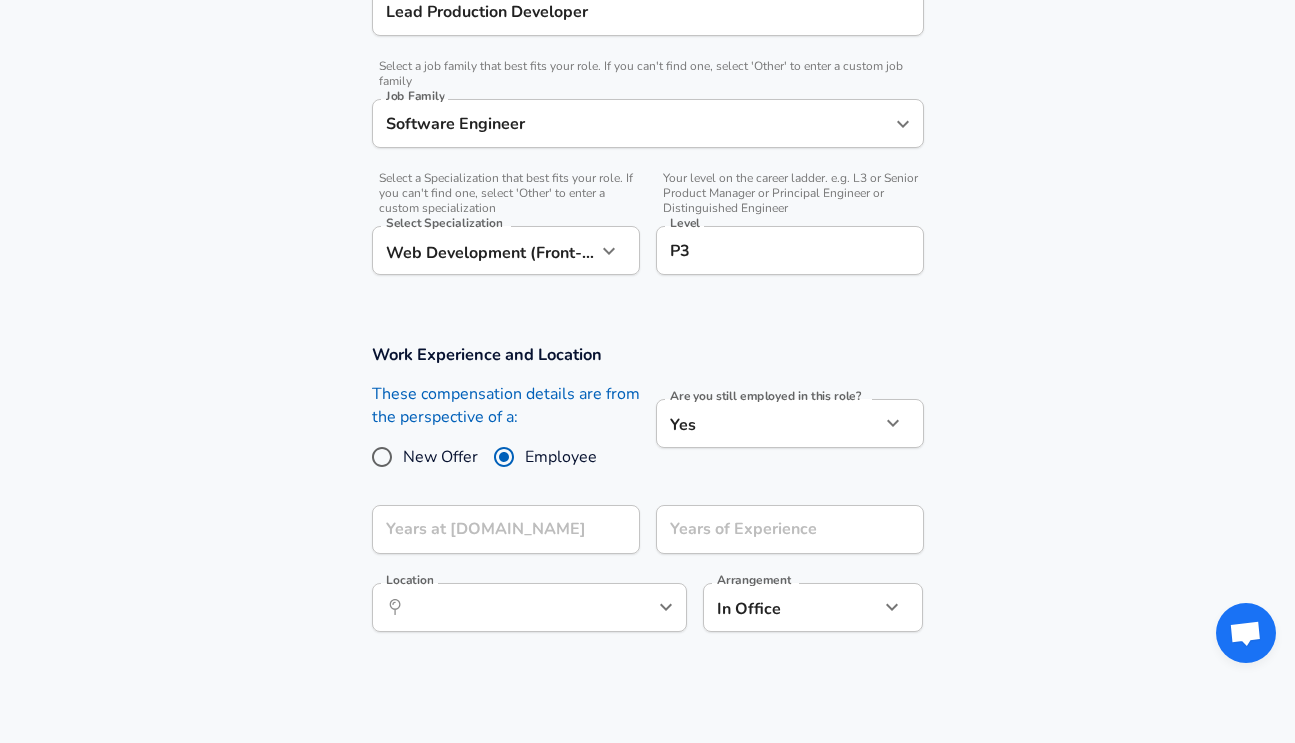 scroll, scrollTop: 680, scrollLeft: 0, axis: vertical 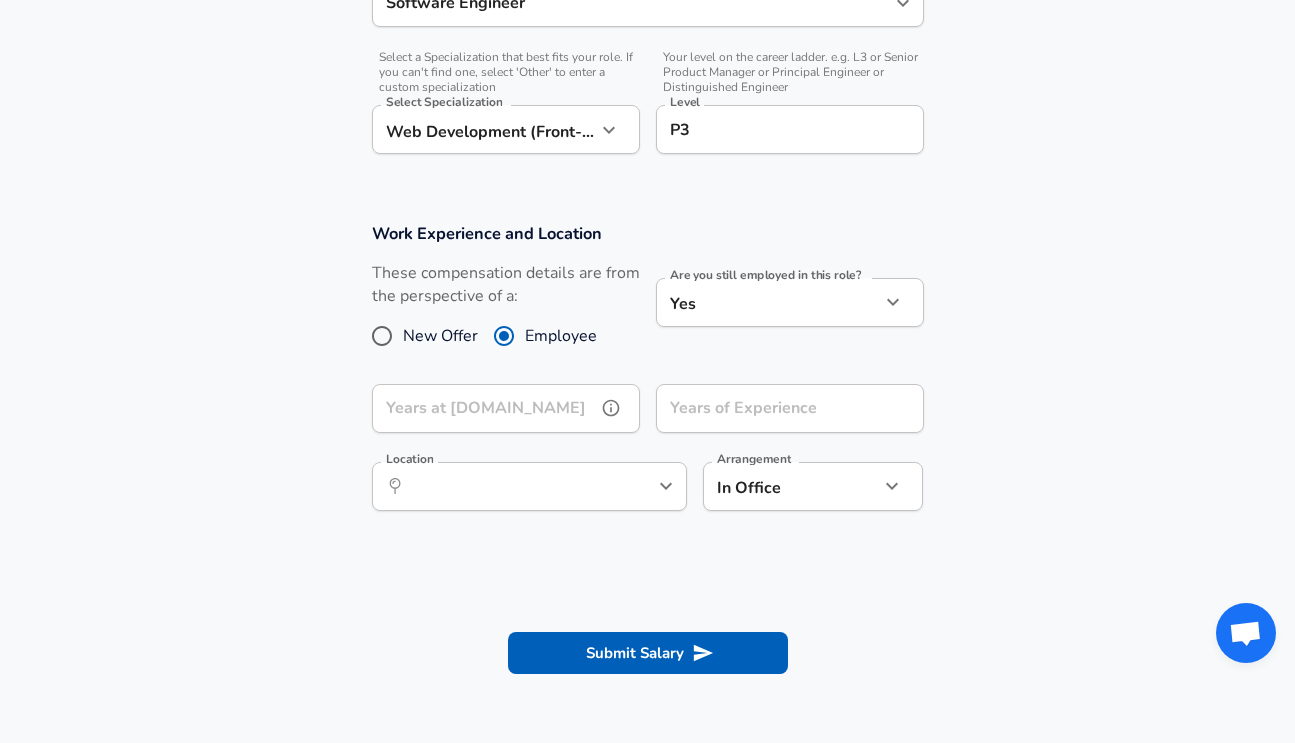 click on "Years at Cars.com" at bounding box center (484, 408) 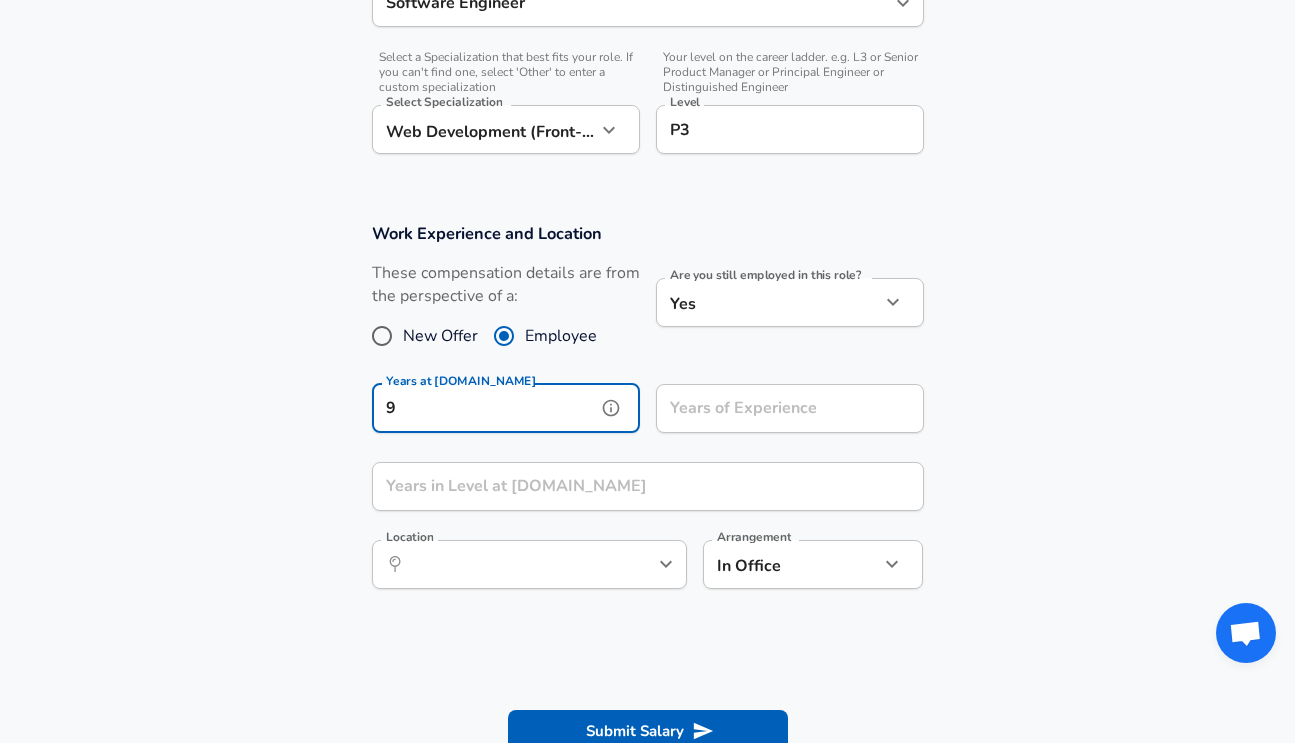 type on "9" 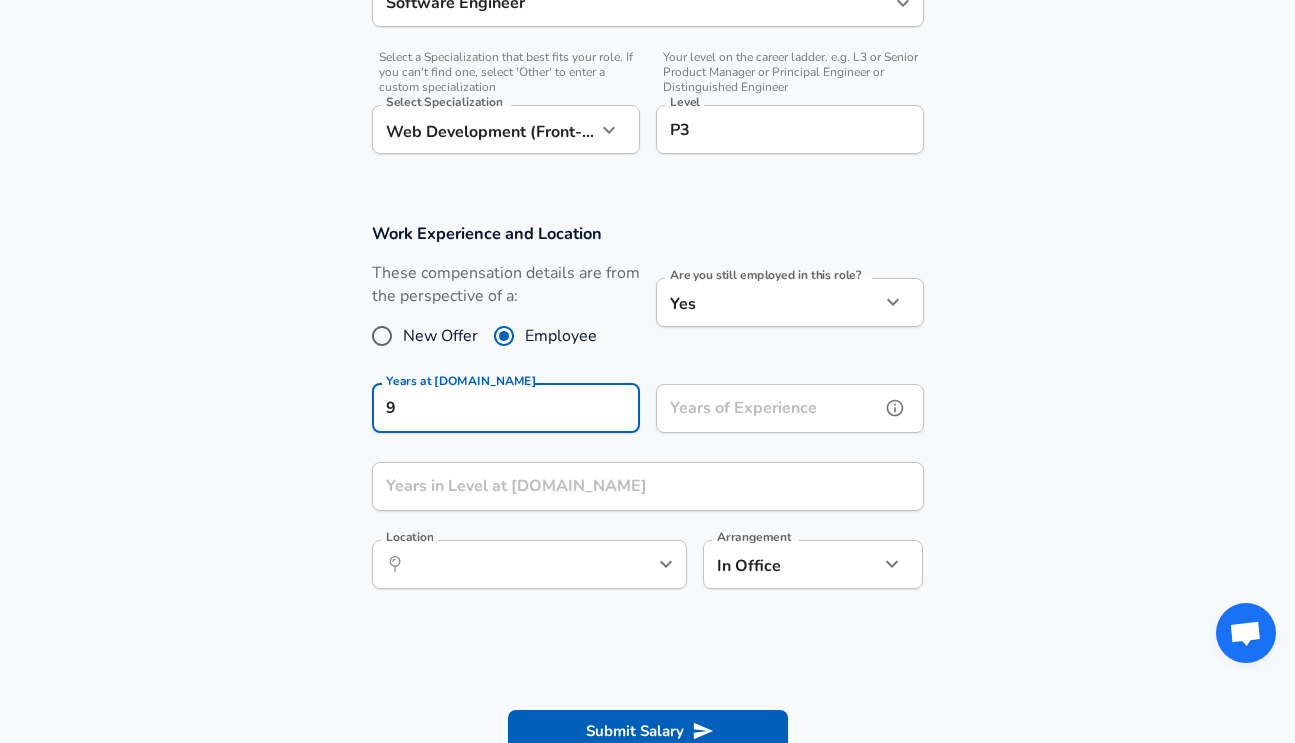 click on "Years of Experience Years of Experience" at bounding box center (790, 411) 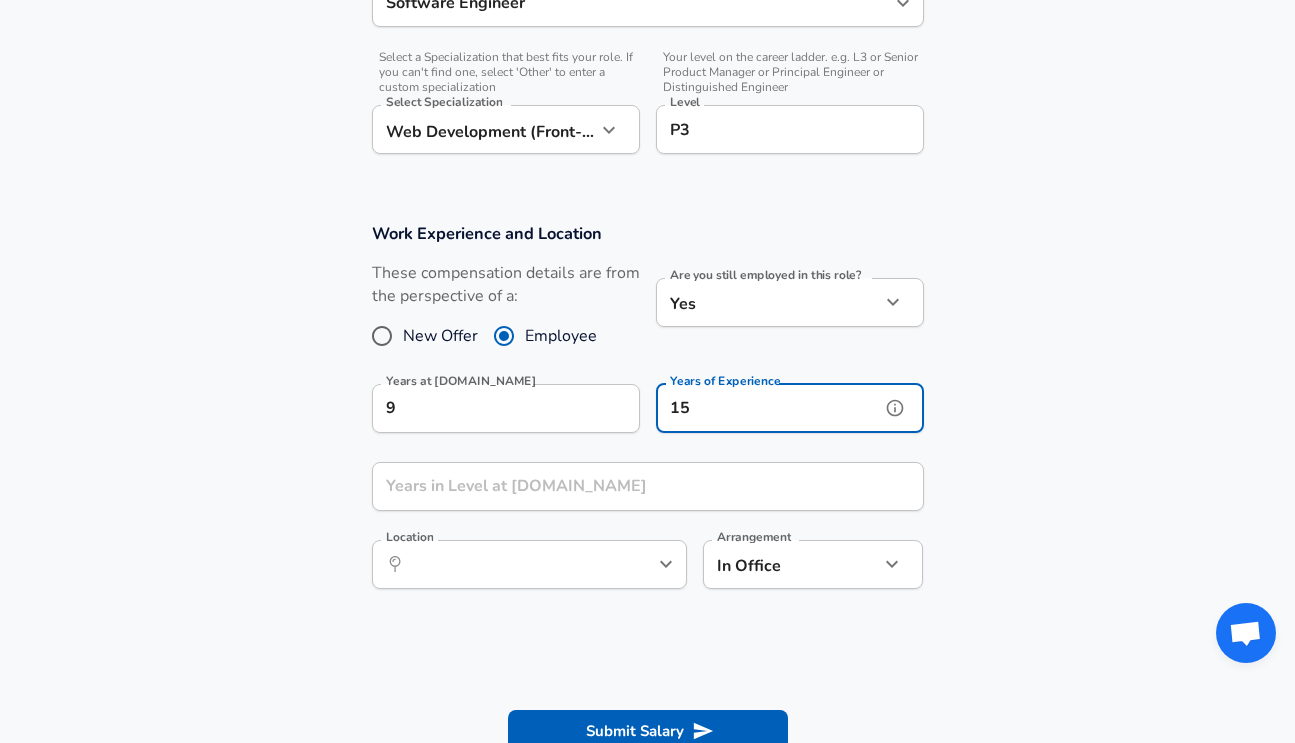 type on "15" 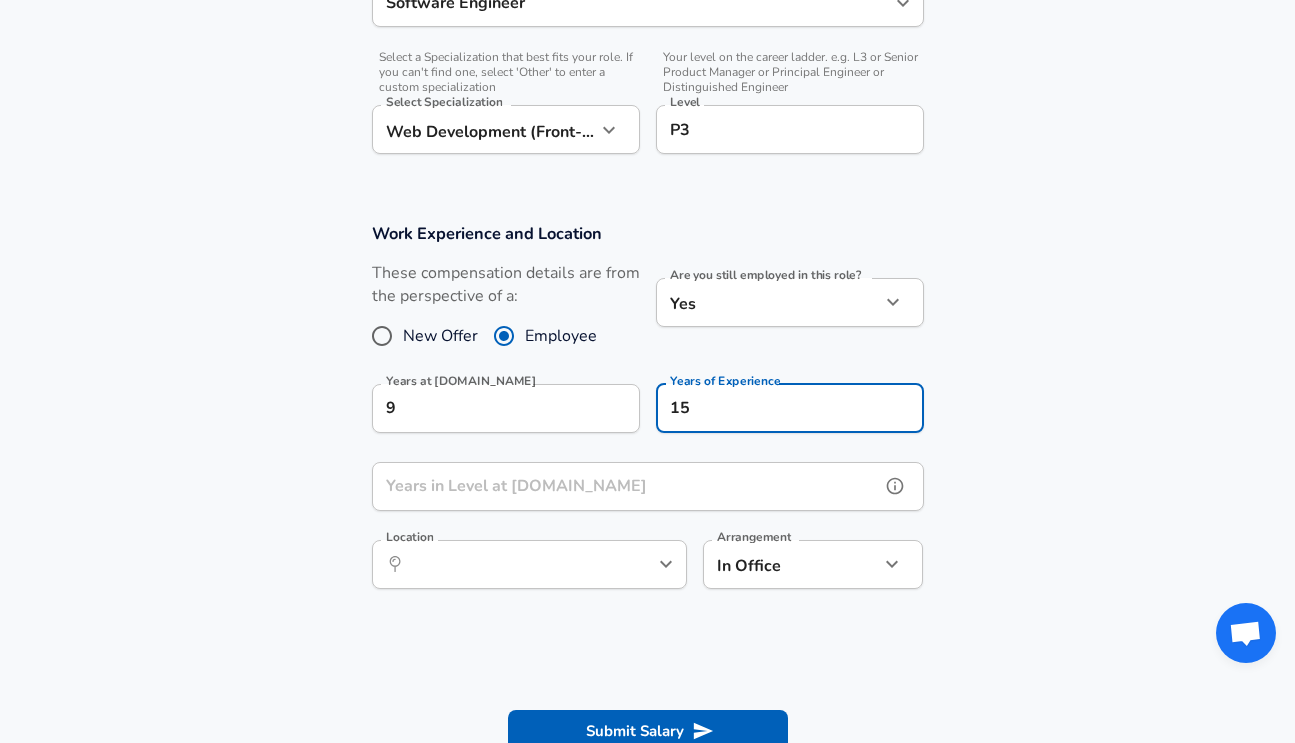 click on "Years in Level at Cars.com" at bounding box center (626, 486) 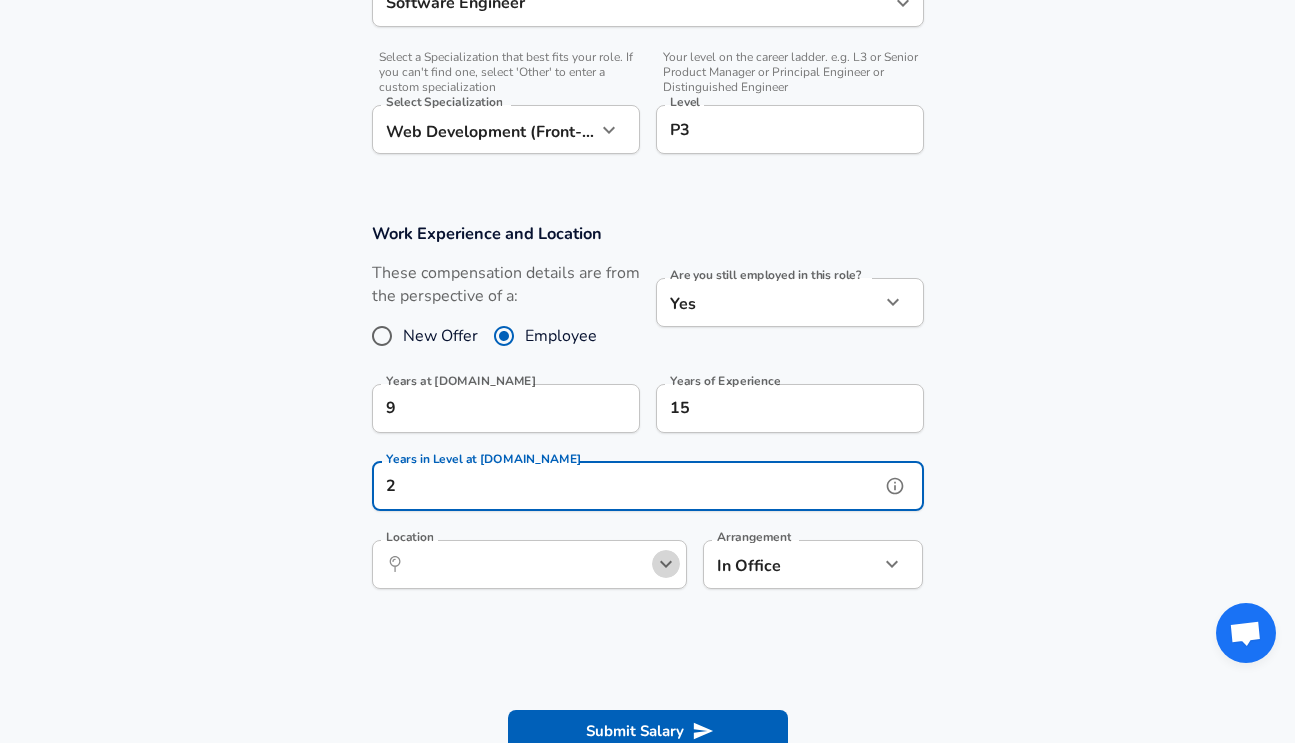 click 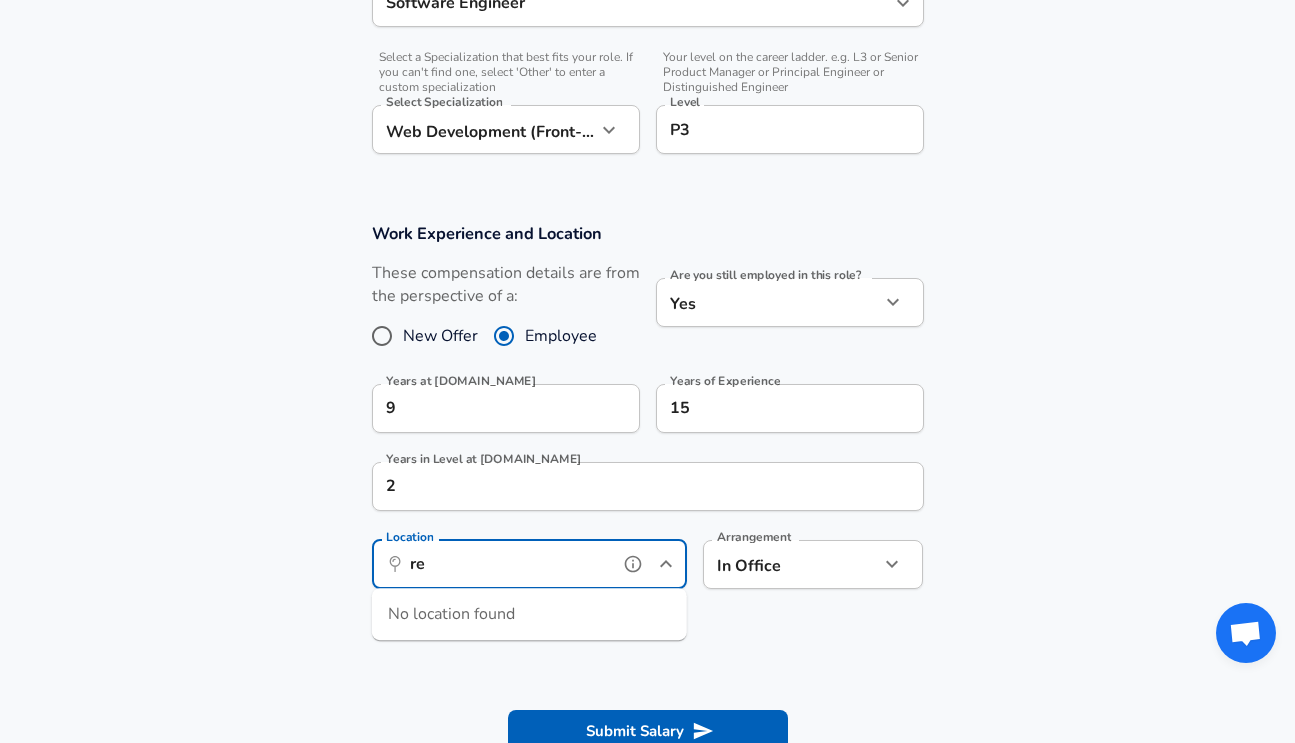type on "r" 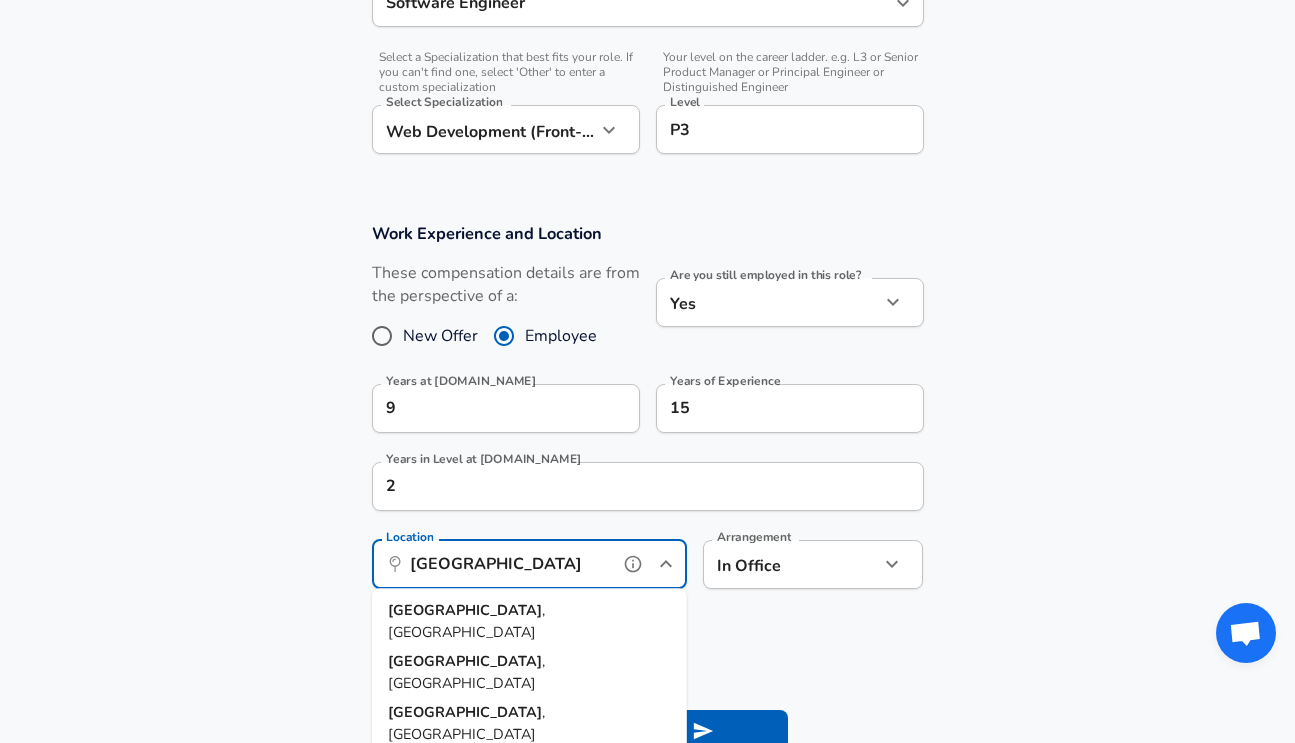drag, startPoint x: 529, startPoint y: 608, endPoint x: 513, endPoint y: 617, distance: 18.35756 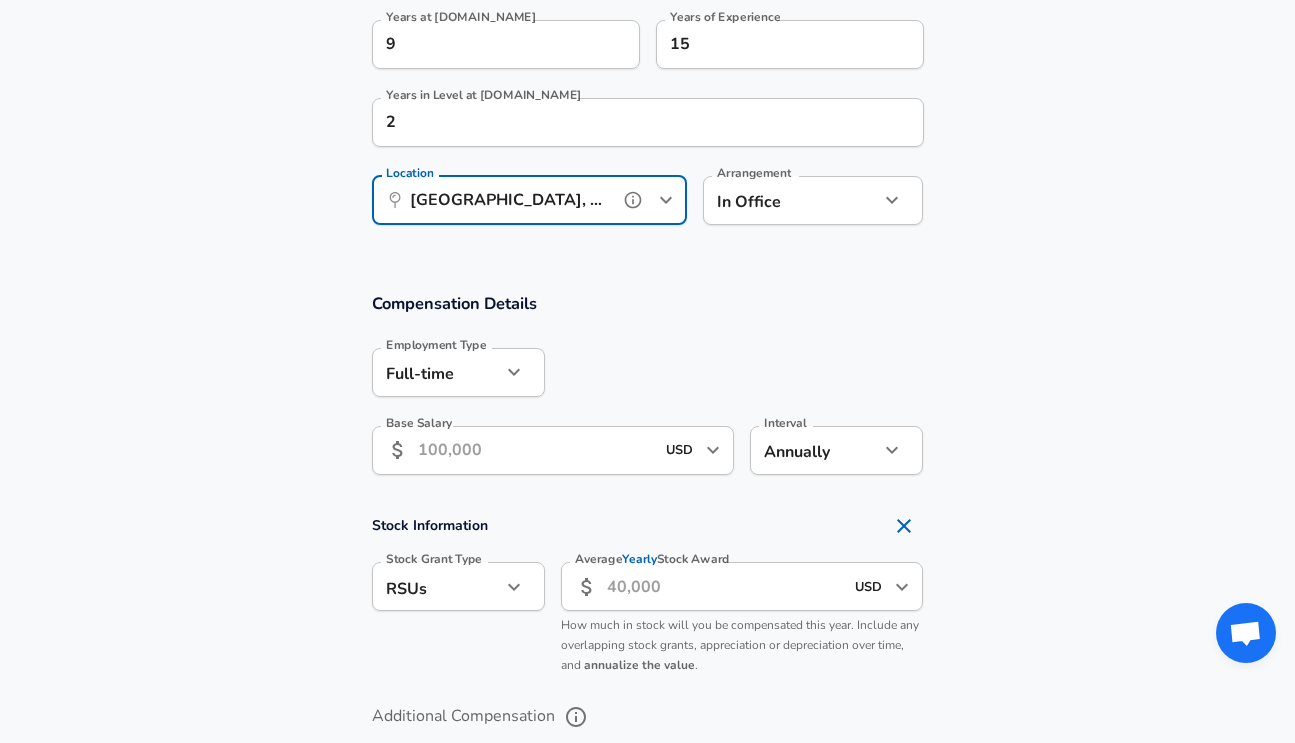 scroll, scrollTop: 1080, scrollLeft: 0, axis: vertical 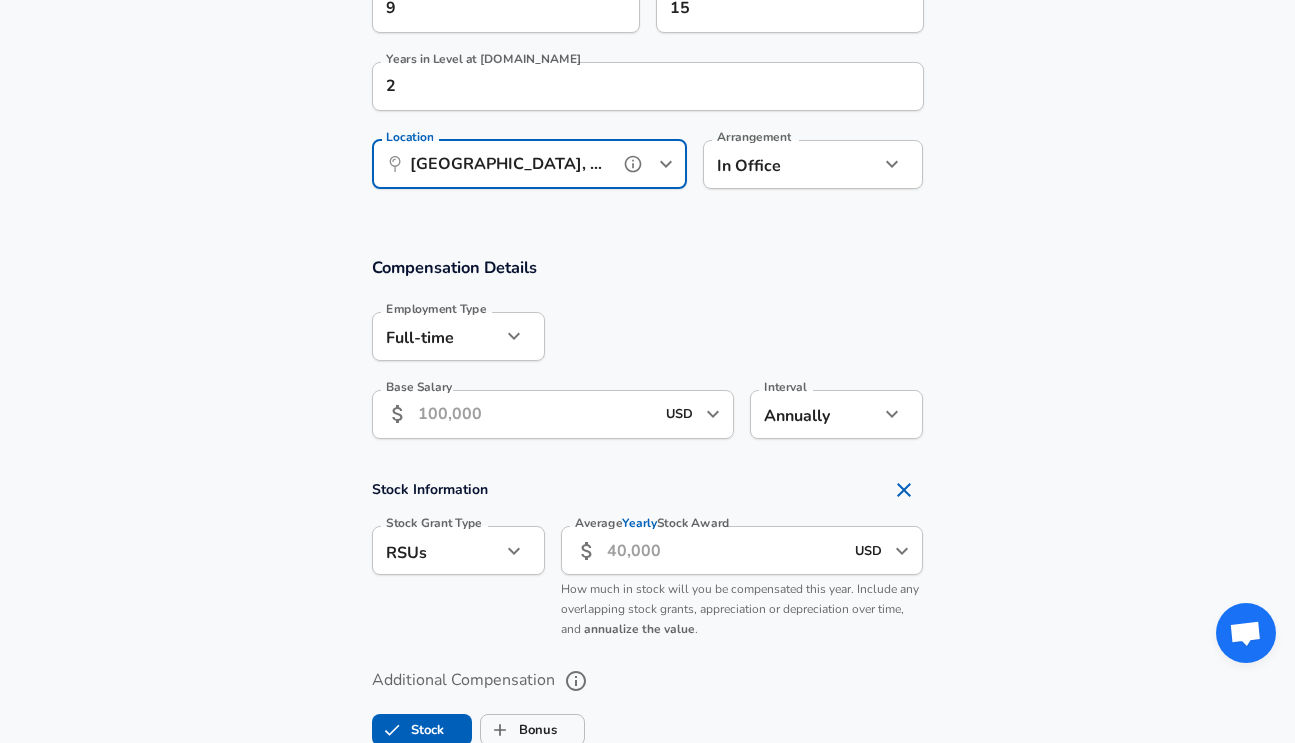 type on "Jacksonville, FL" 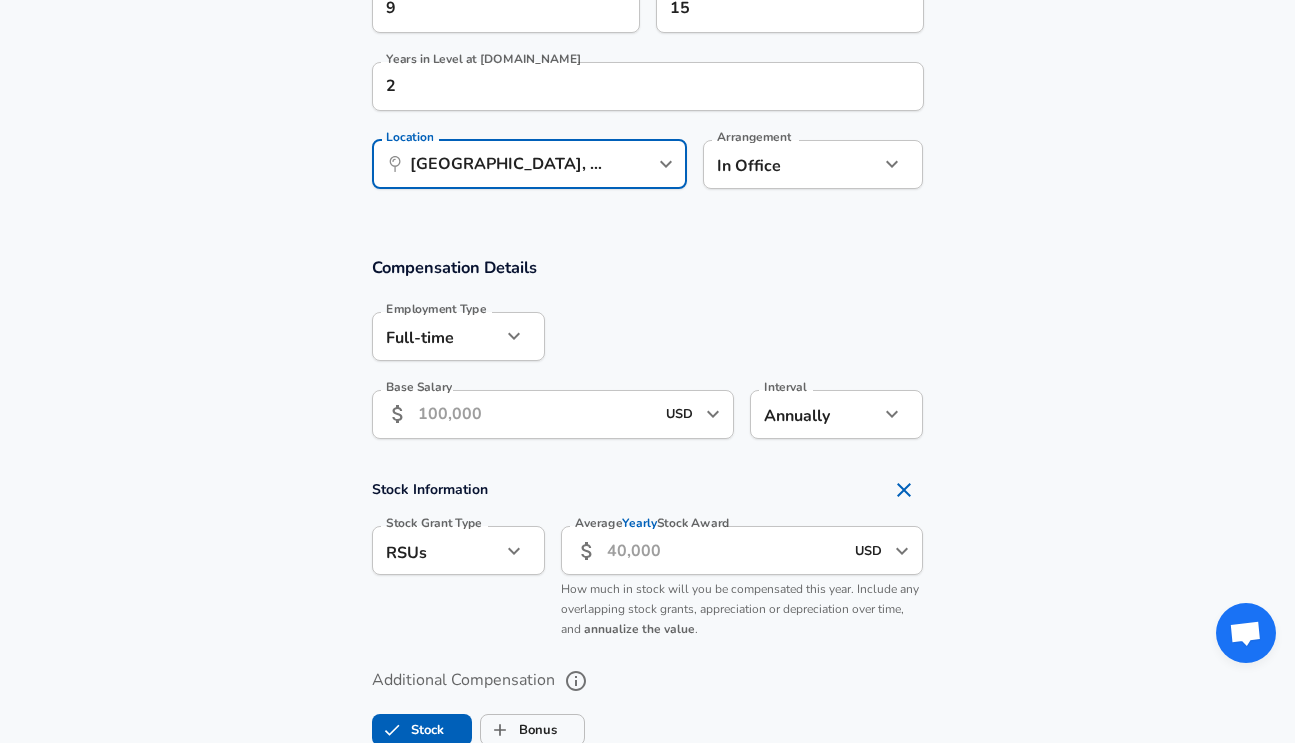 click on "Base Salary" at bounding box center [536, 414] 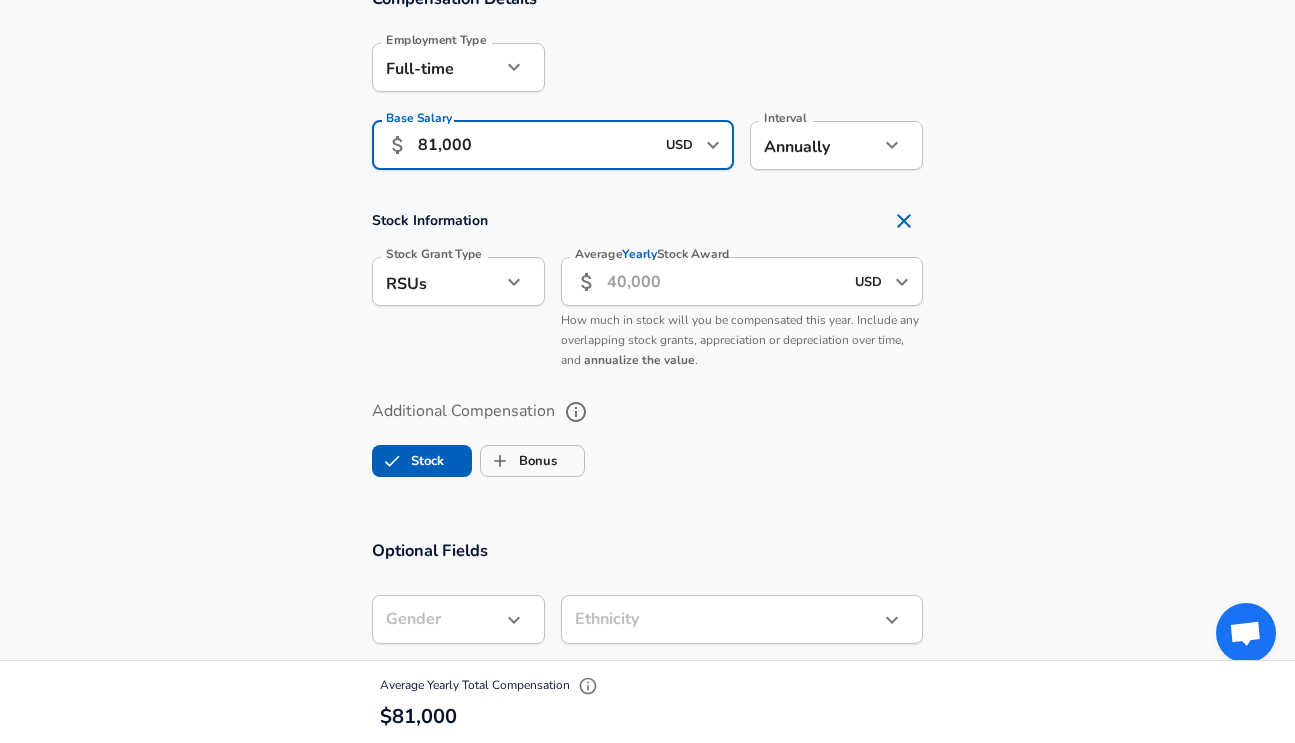 scroll, scrollTop: 1380, scrollLeft: 0, axis: vertical 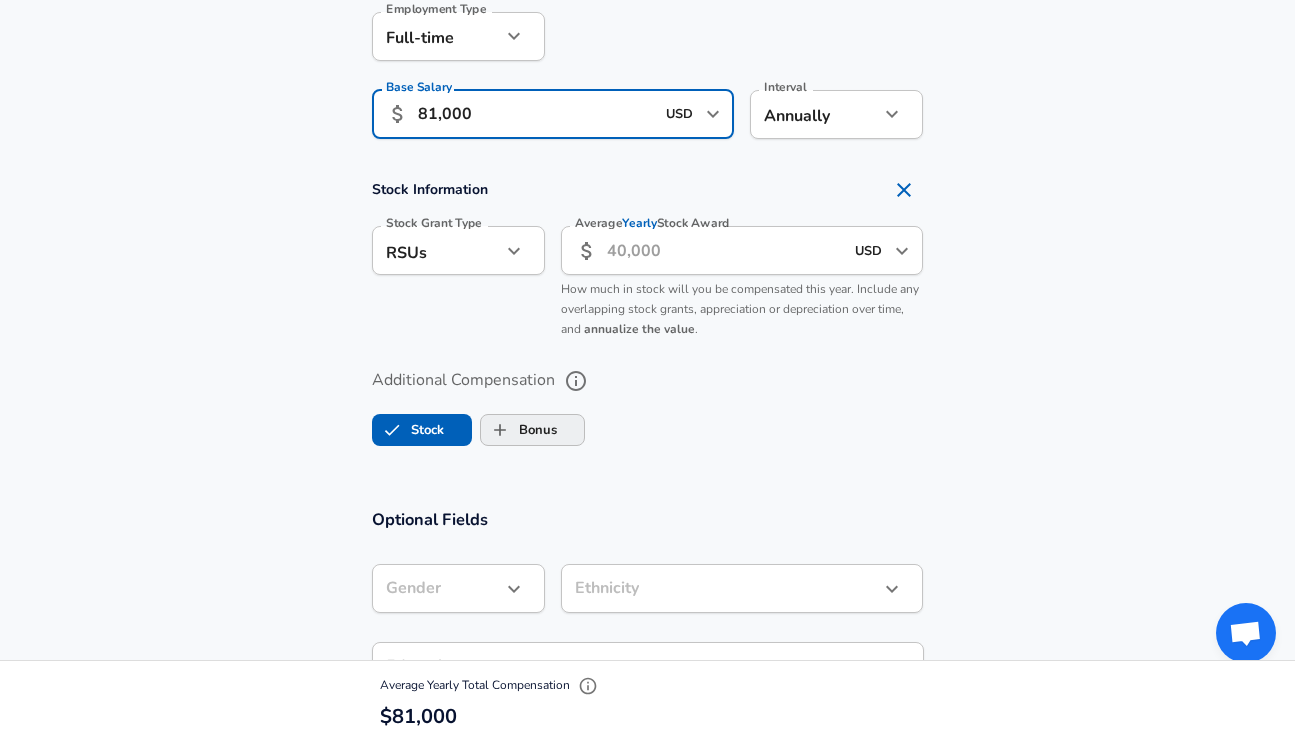 type on "81,000" 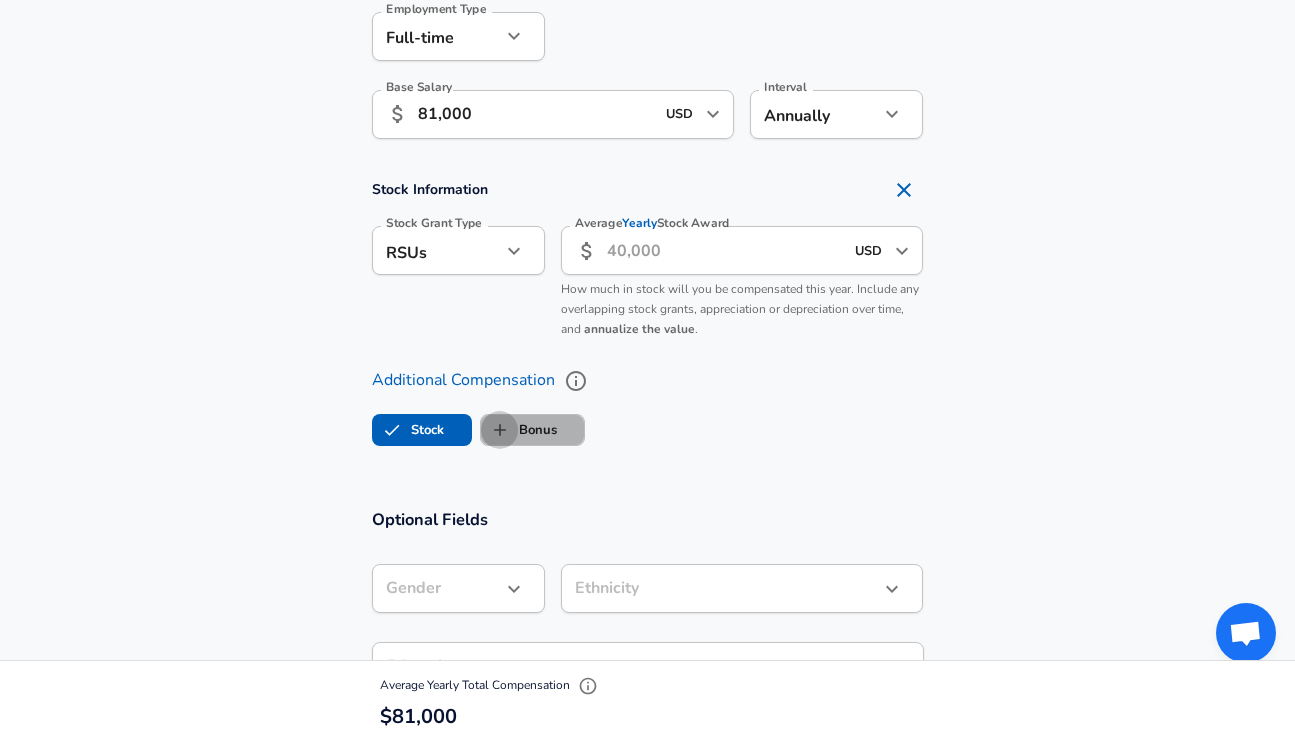 click on "Bonus" at bounding box center [500, 430] 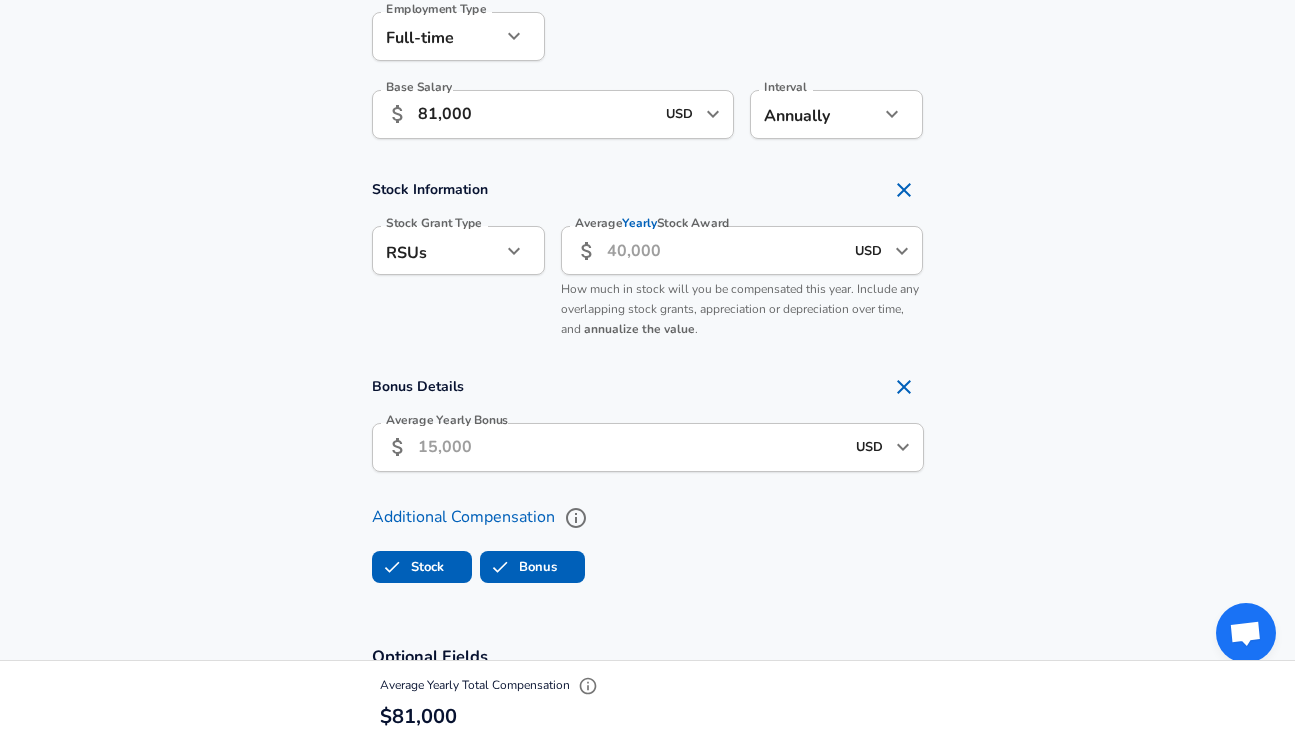 checkbox on "true" 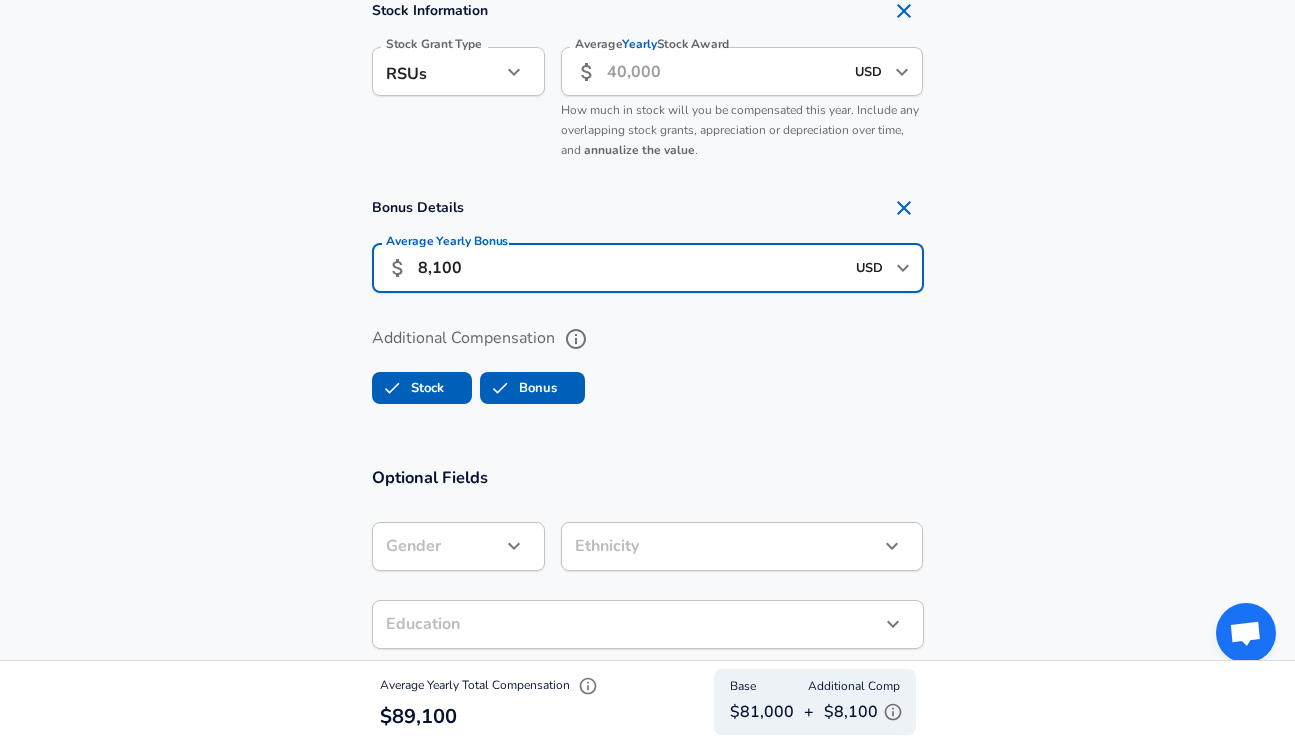 scroll, scrollTop: 1580, scrollLeft: 0, axis: vertical 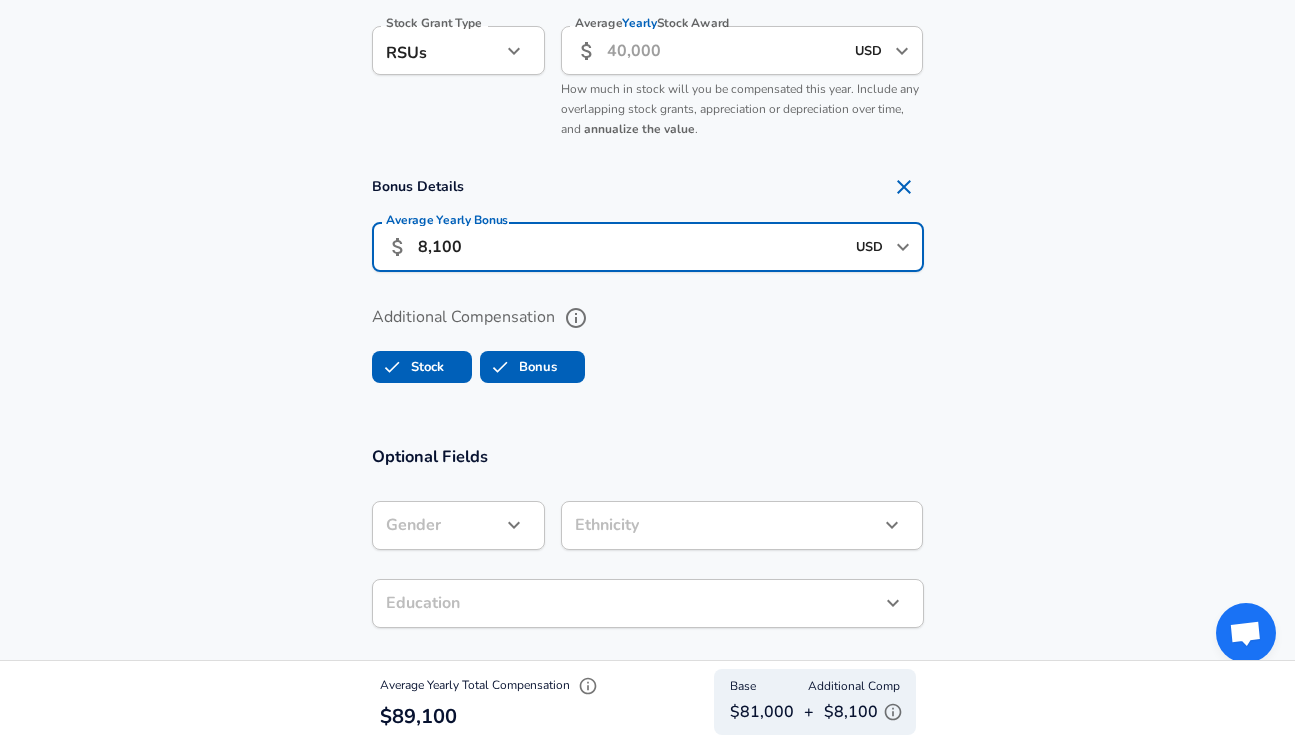 type on "8,100" 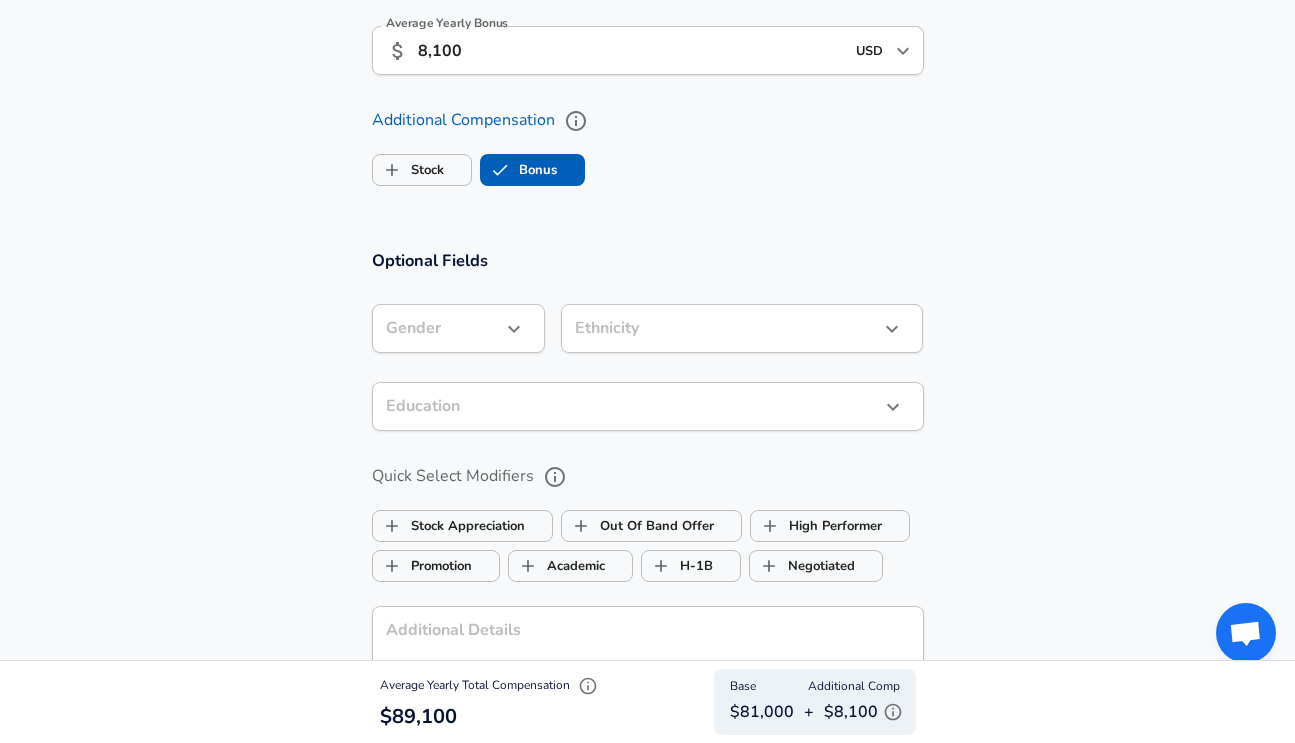 checkbox on "false" 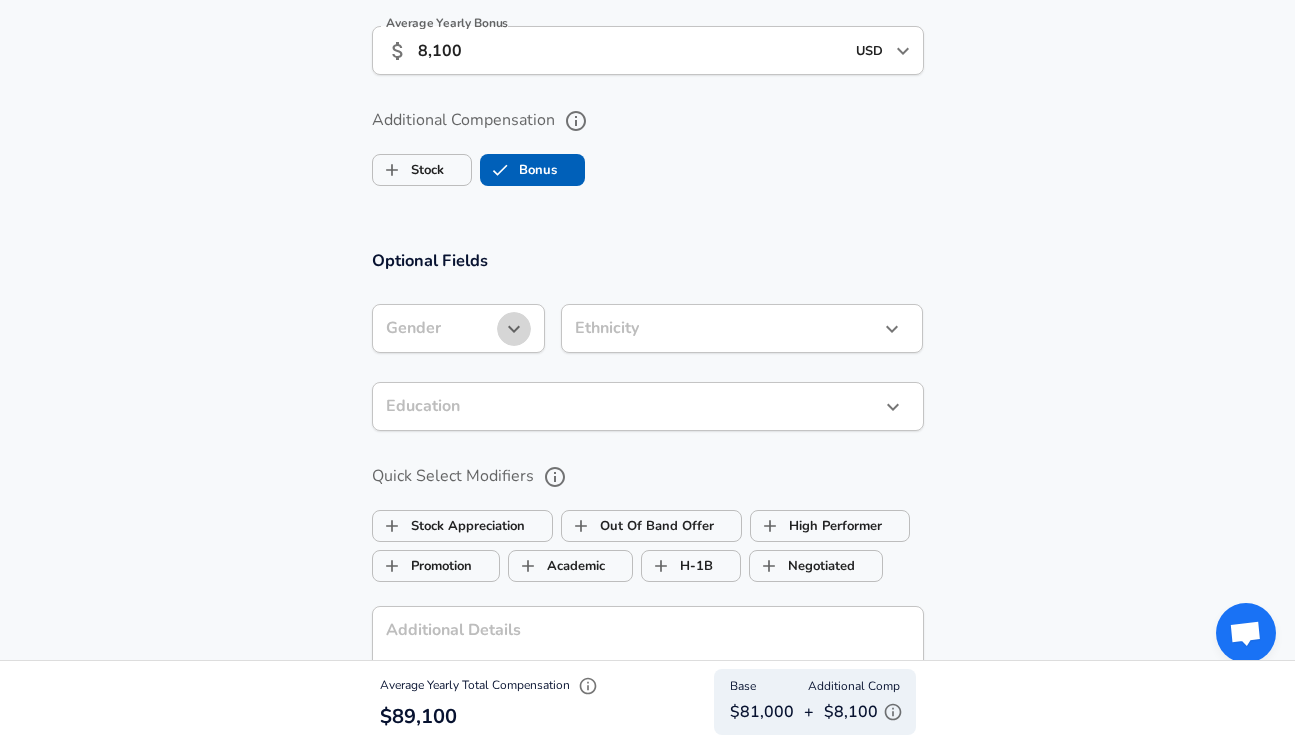 click at bounding box center (514, 329) 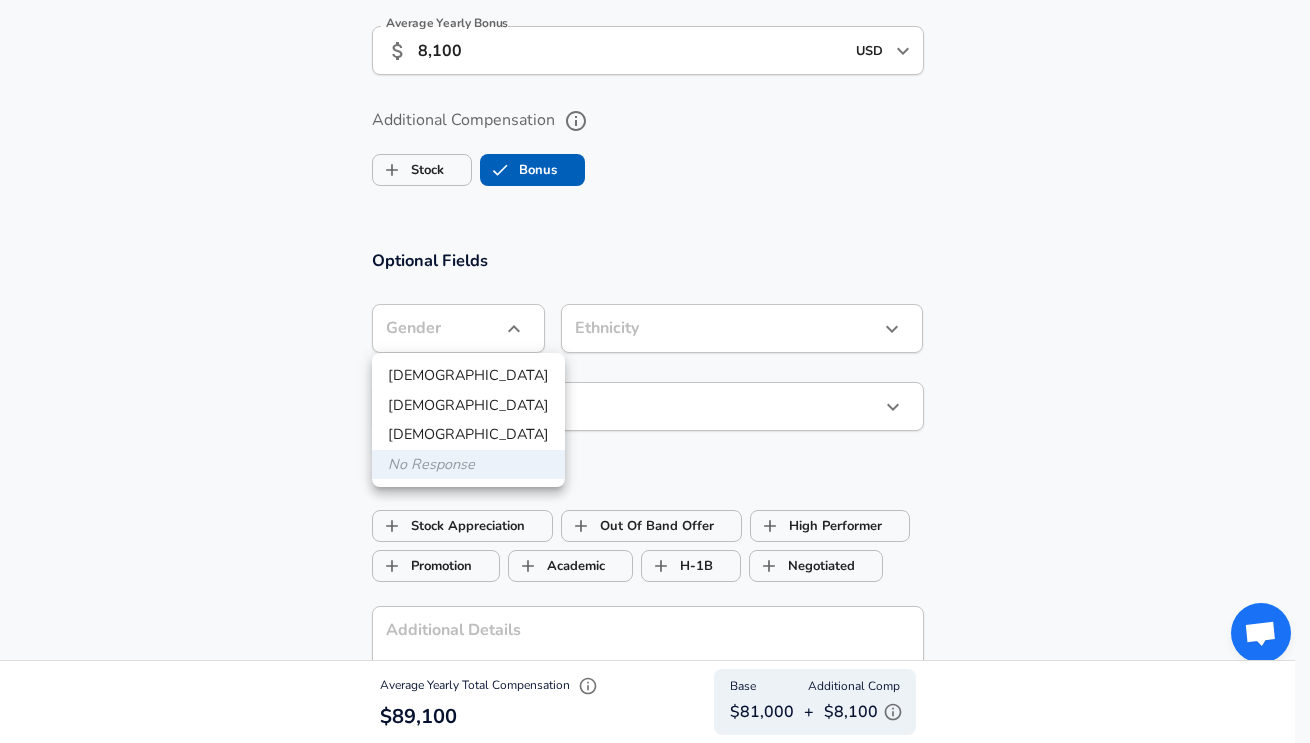 click on "Female" at bounding box center (468, 406) 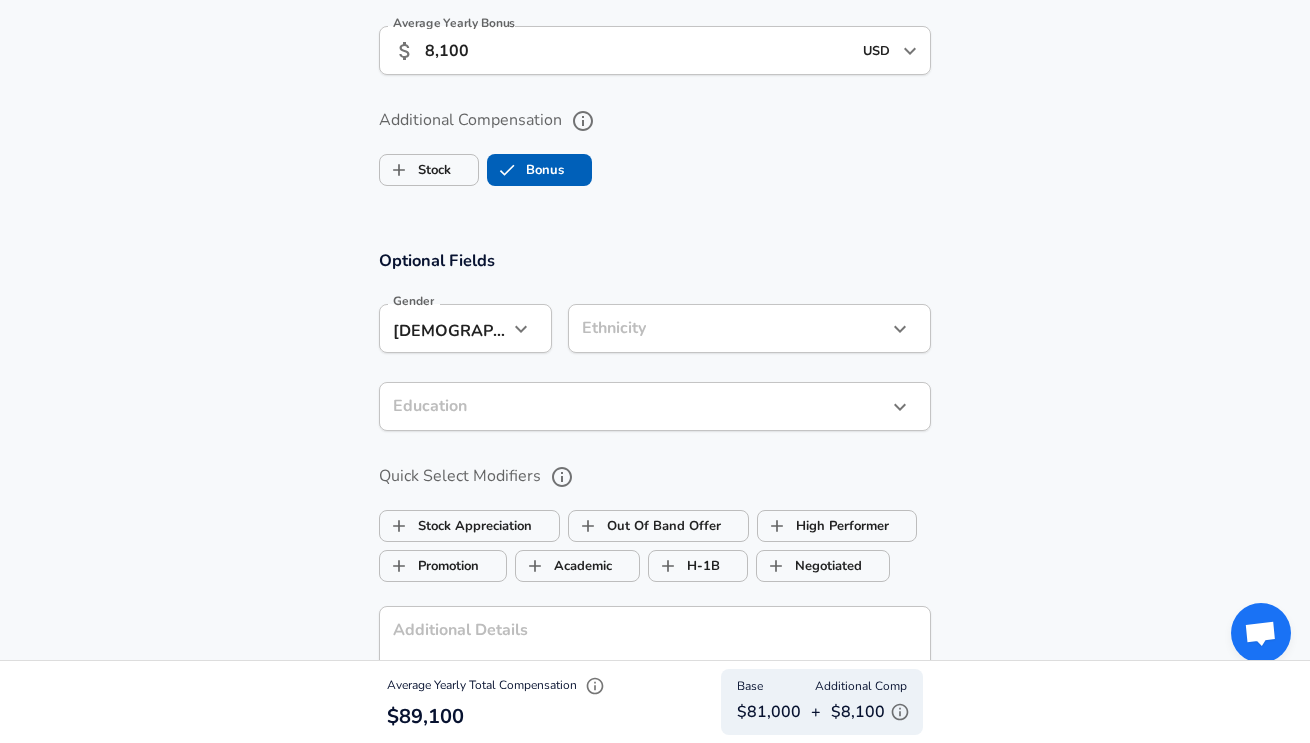 click on "Restart Add Your Salary Upload your offer letter   to verify your submission Enhance Privacy and Anonymity Yes Automatically hides specific fields until there are enough submissions to safely display the full details.   More Details Based on your submission and the data points that we have already collected, we will automatically hide and anonymize specific fields if there aren't enough data points to remain sufficiently anonymous. Company & Title Information Company Cars.com Company   Select the title that closest resembles your official title. This should be similar to the title that was present on your offer letter. Title Lead Production Developer Title   Select a job family that best fits your role. If you can't find one, select 'Other' to enter a custom job family Job Family Software Engineer Job Family   Select a Specialization that best fits your role. If you can't find one, select 'Other' to enter a custom specialization Select Specialization Web Development (Front-End) Web Development (Front-End)   9" at bounding box center (655, -1209) 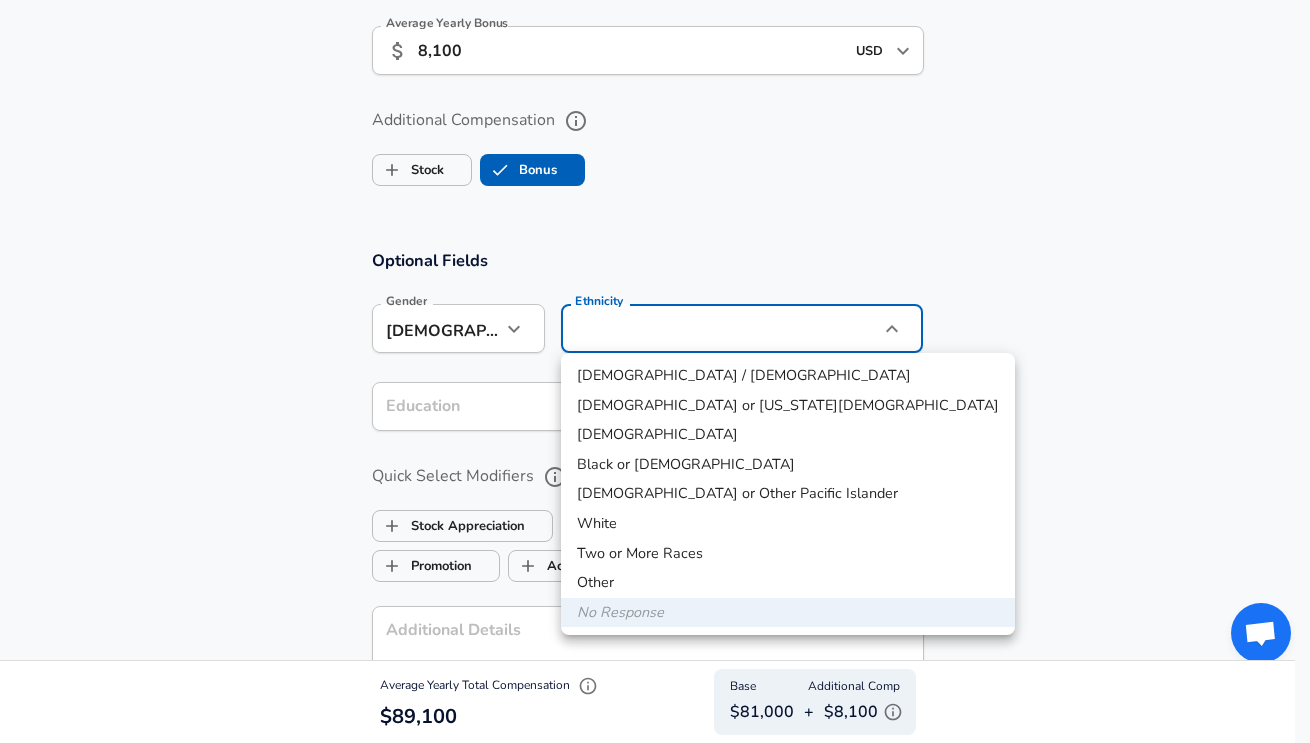click on "White" at bounding box center [788, 524] 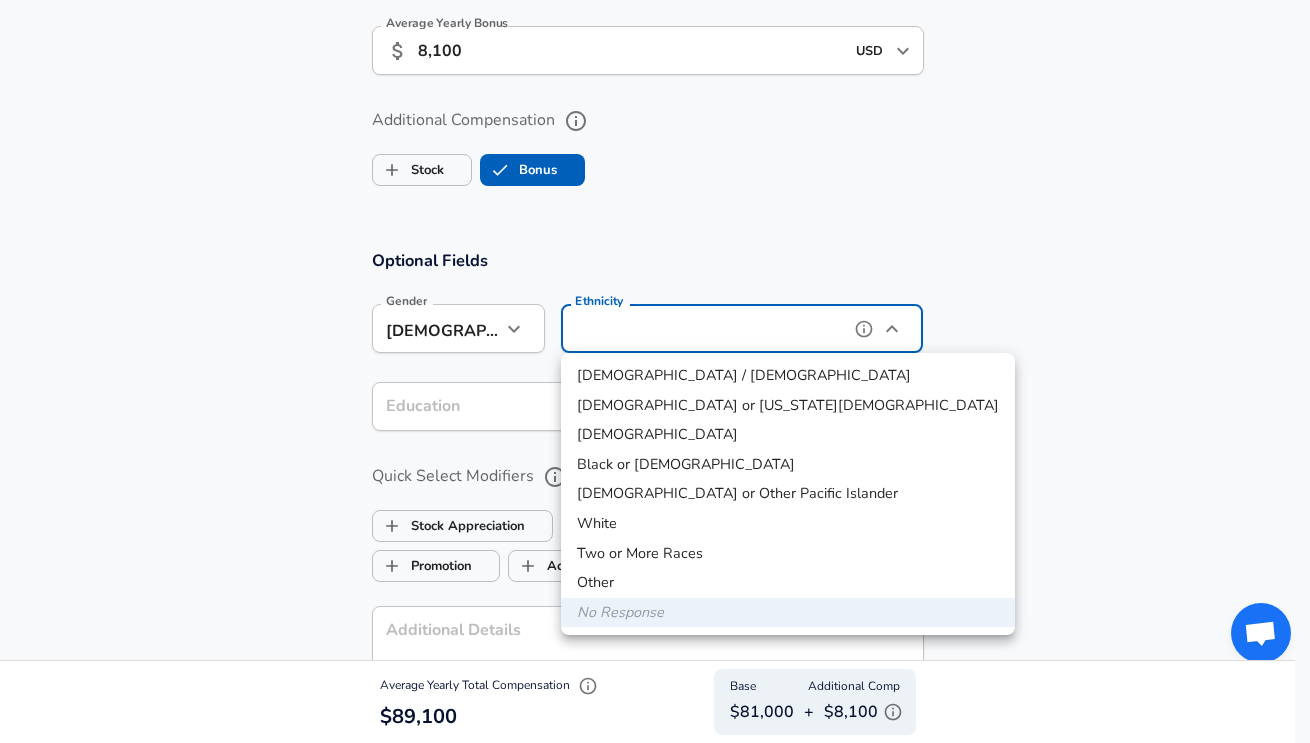 type on "White" 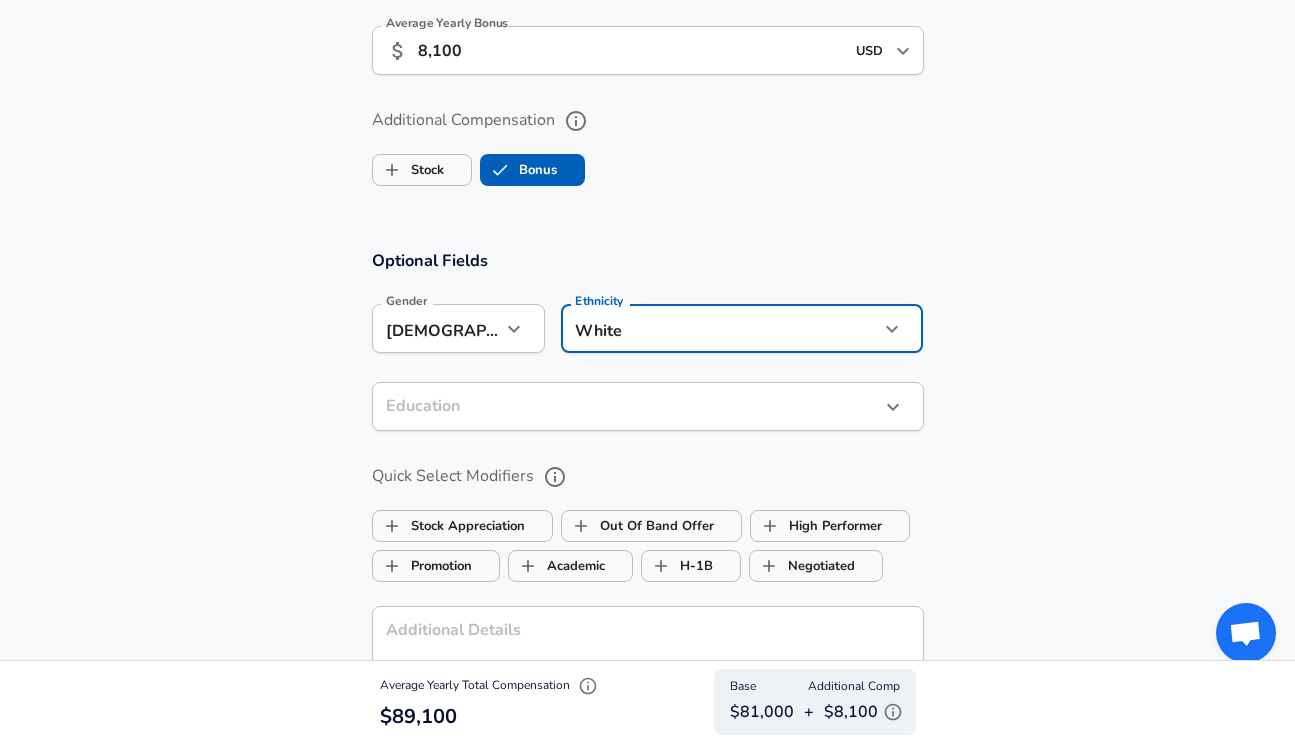click on "Restart Add Your Salary Upload your offer letter   to verify your submission Enhance Privacy and Anonymity Yes Automatically hides specific fields until there are enough submissions to safely display the full details.   More Details Based on your submission and the data points that we have already collected, we will automatically hide and anonymize specific fields if there aren't enough data points to remain sufficiently anonymous. Company & Title Information Company Cars.com Company   Select the title that closest resembles your official title. This should be similar to the title that was present on your offer letter. Title Lead Production Developer Title   Select a job family that best fits your role. If you can't find one, select 'Other' to enter a custom job family Job Family Software Engineer Job Family   Select a Specialization that best fits your role. If you can't find one, select 'Other' to enter a custom specialization Select Specialization Web Development (Front-End) Web Development (Front-End)   9" at bounding box center (647, -1209) 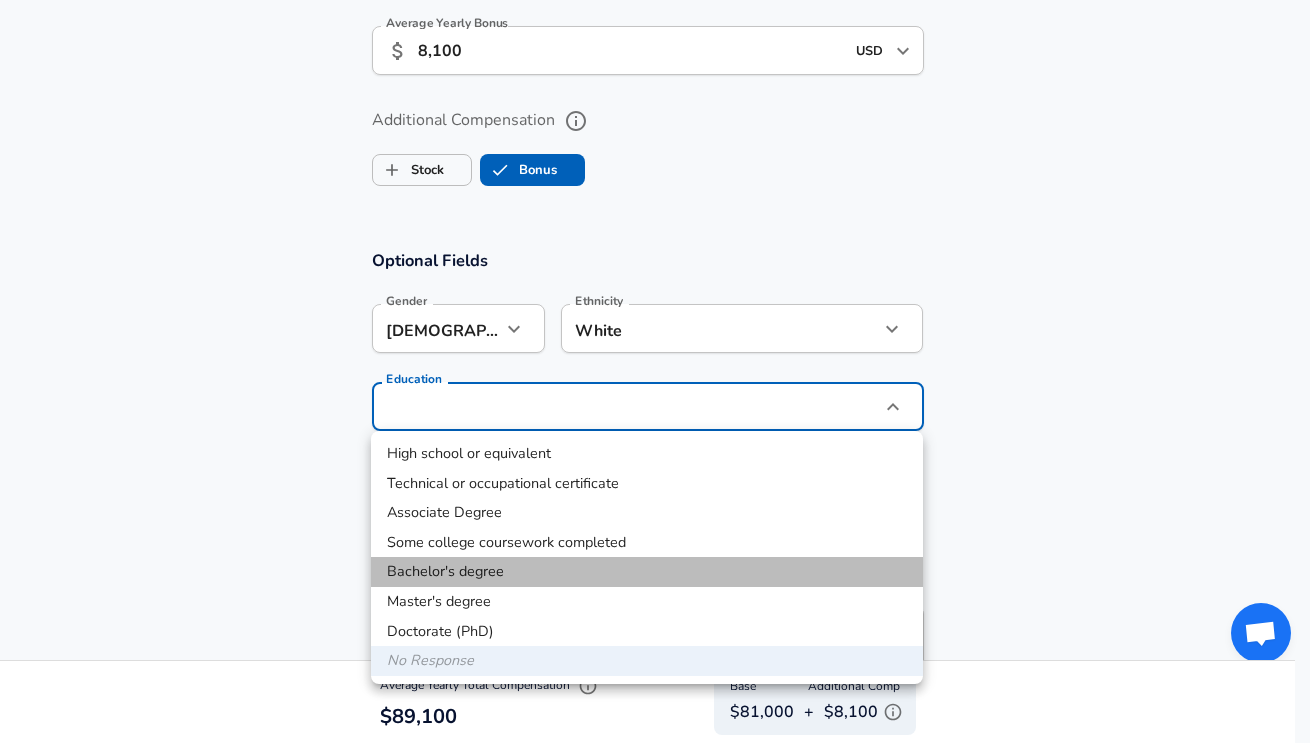 click on "Bachelor's degree" at bounding box center [647, 572] 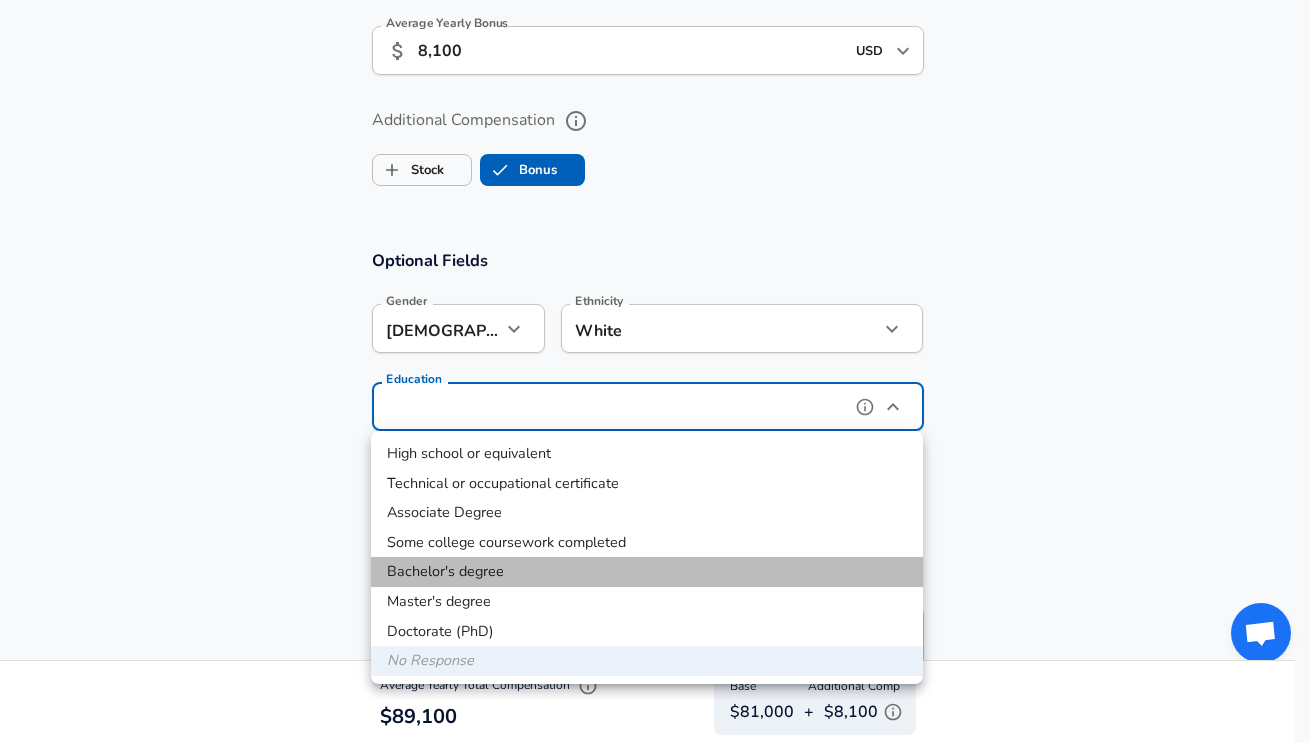 type on "Bachelors degree" 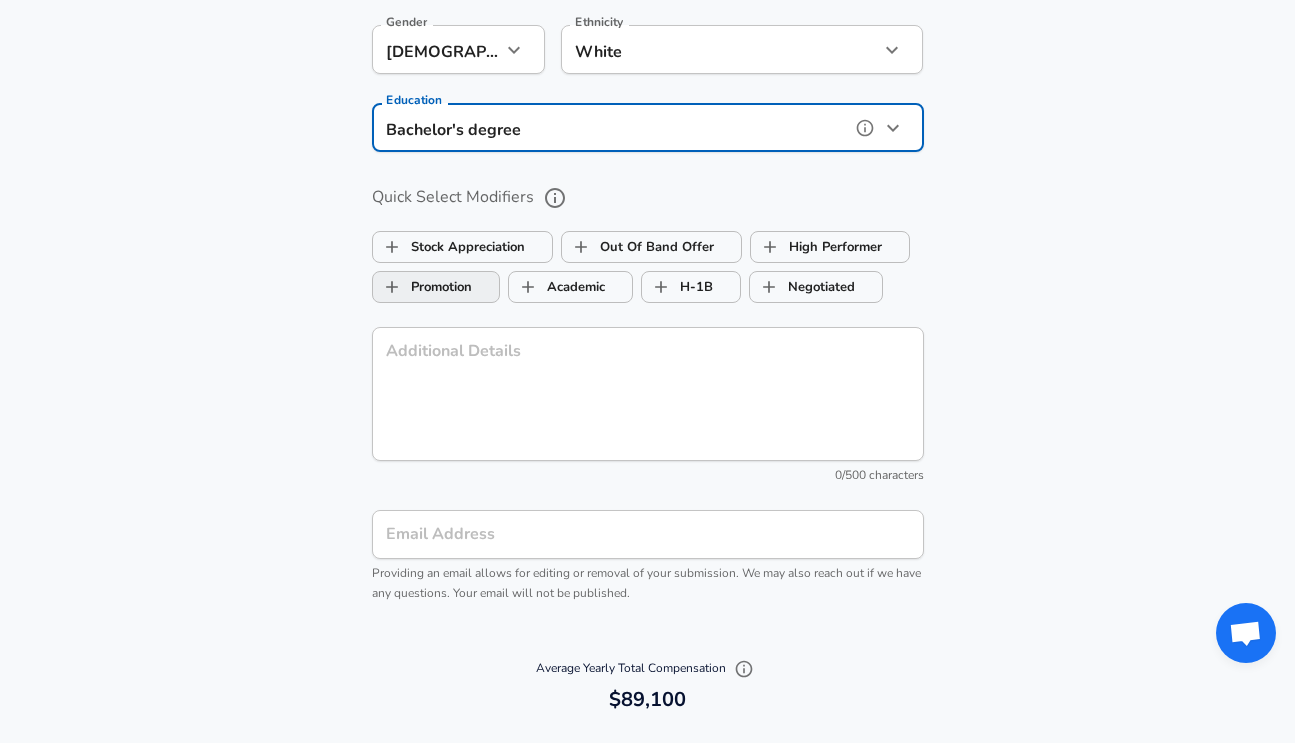 scroll, scrollTop: 1880, scrollLeft: 0, axis: vertical 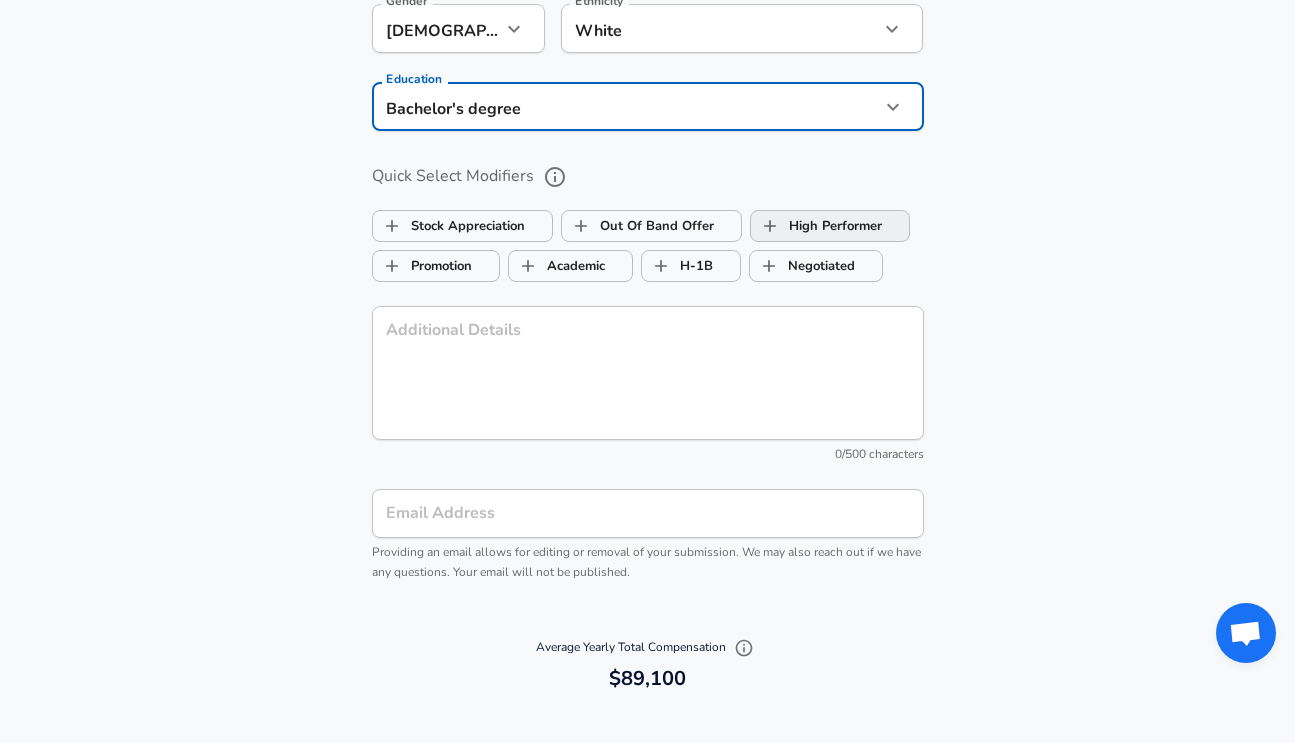 click on "High Performer" at bounding box center (816, 226) 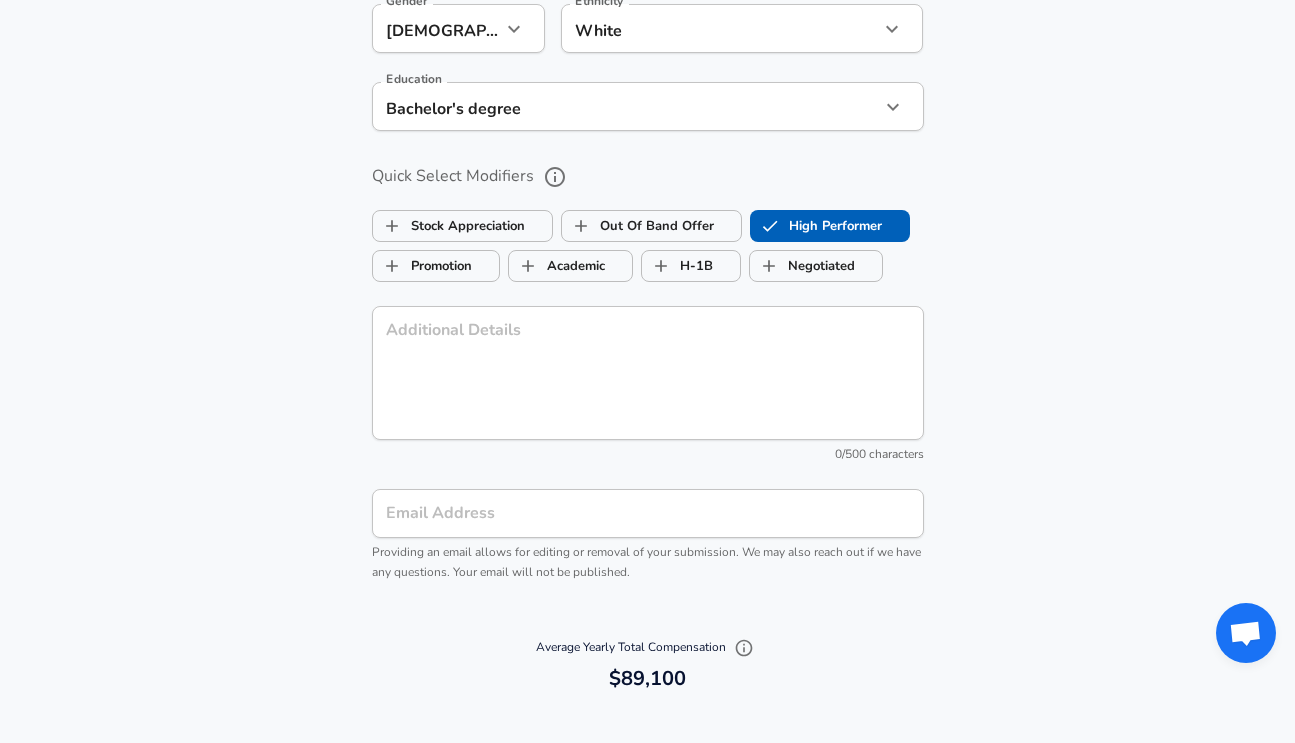 checkbox on "true" 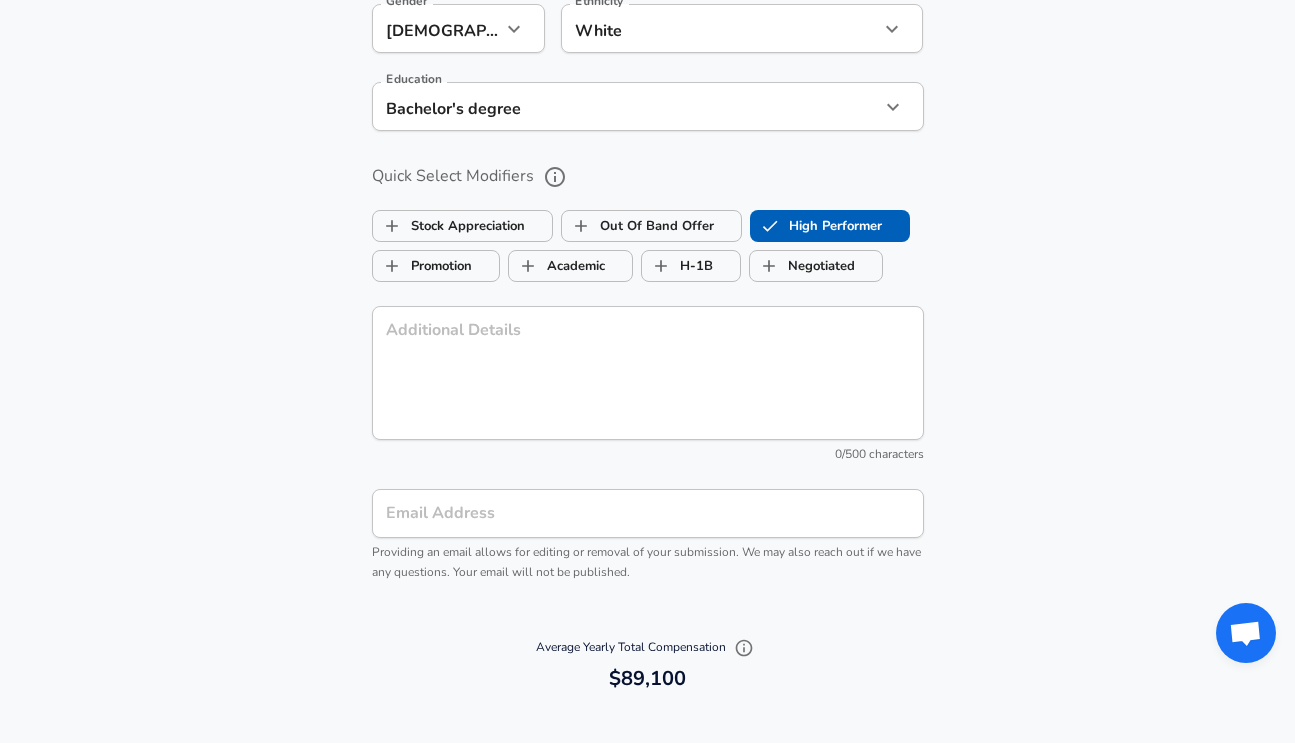 click on "Email Address Email Address   Providing an email allows for editing or removal of your submission. We may also reach out if we have any questions. Your email will not be published." at bounding box center (648, 536) 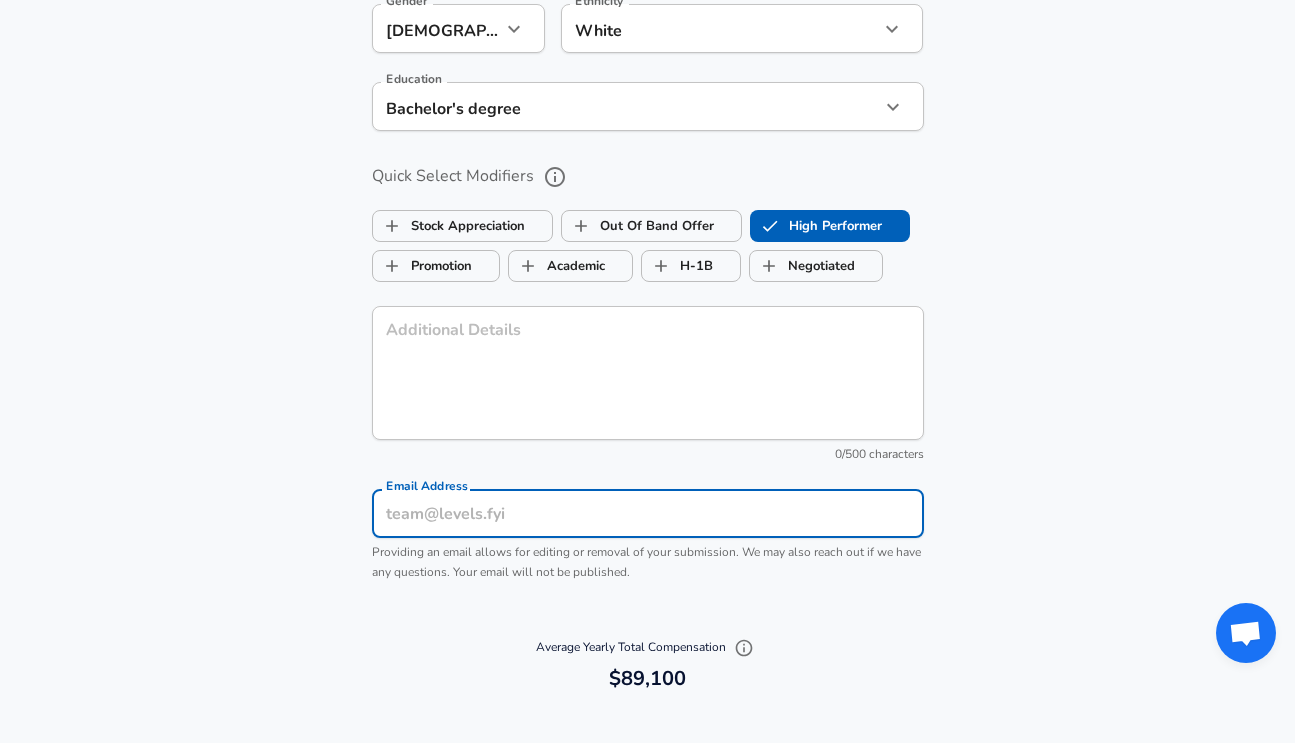 type on "colleen.messer@gmail.com" 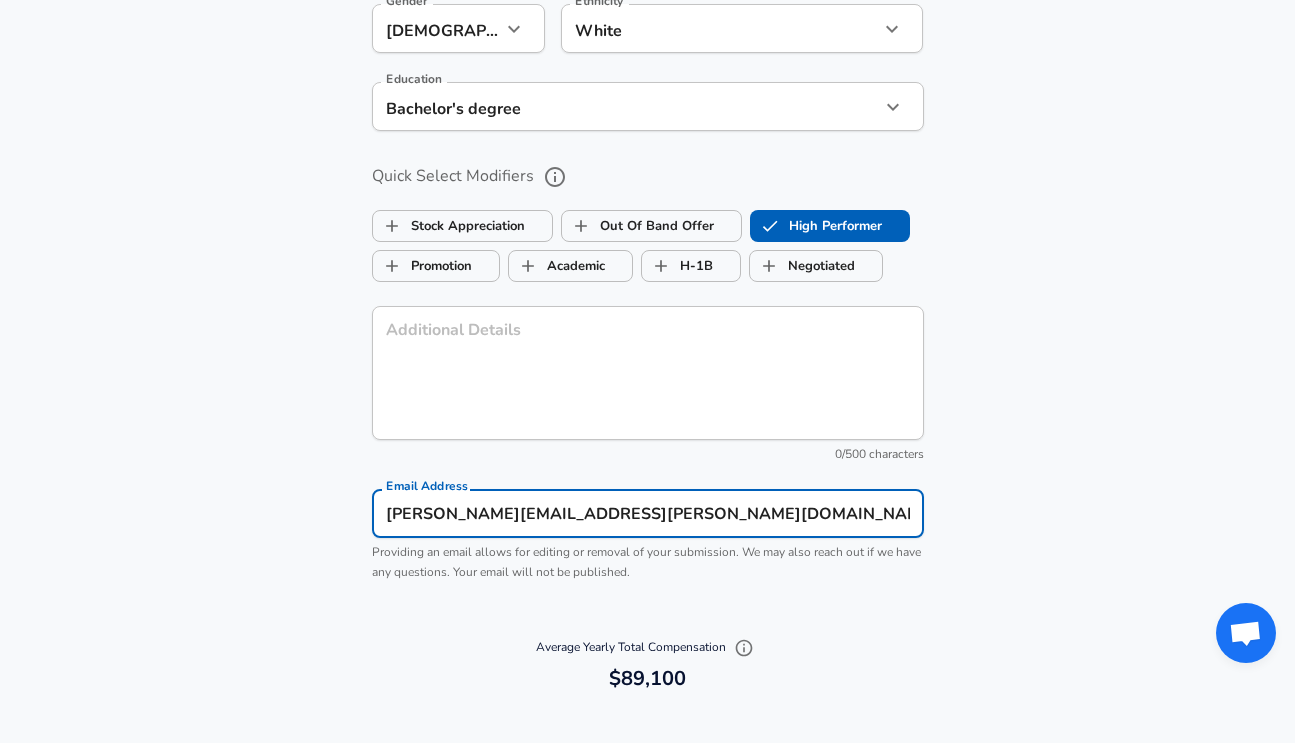type on "White" 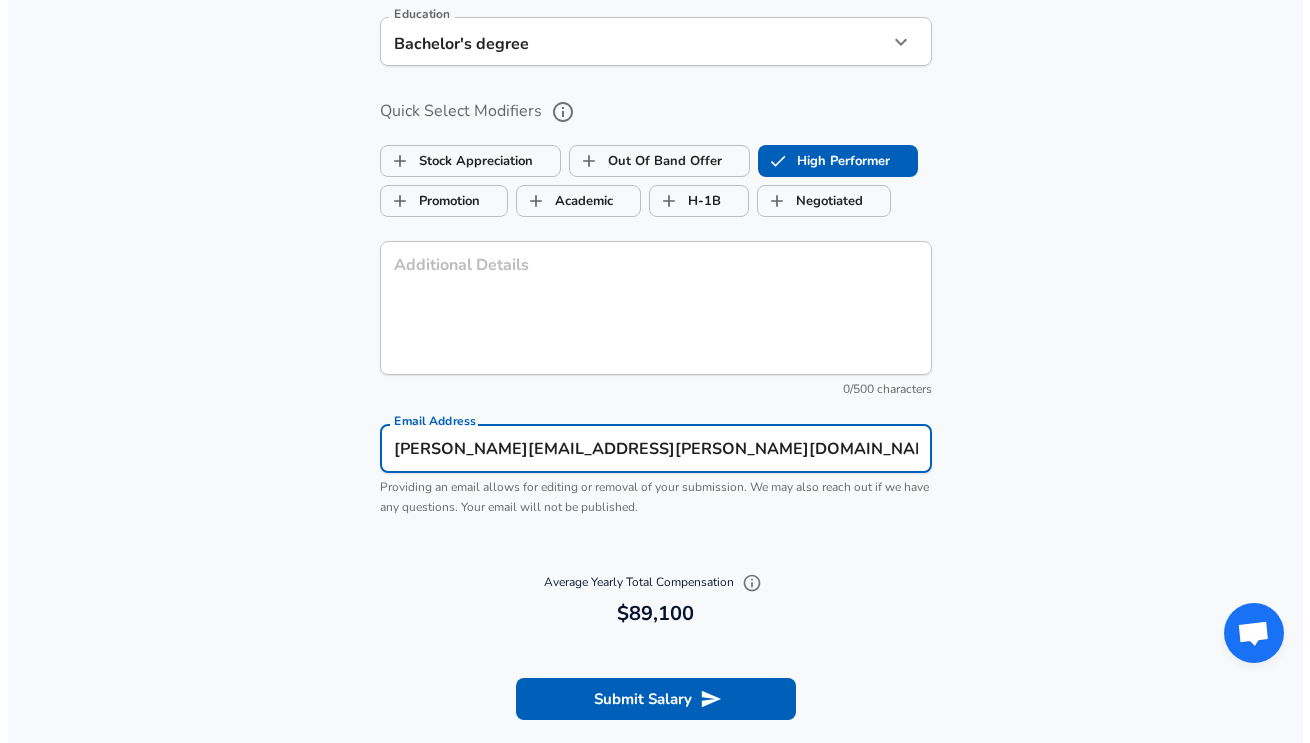 scroll, scrollTop: 2080, scrollLeft: 0, axis: vertical 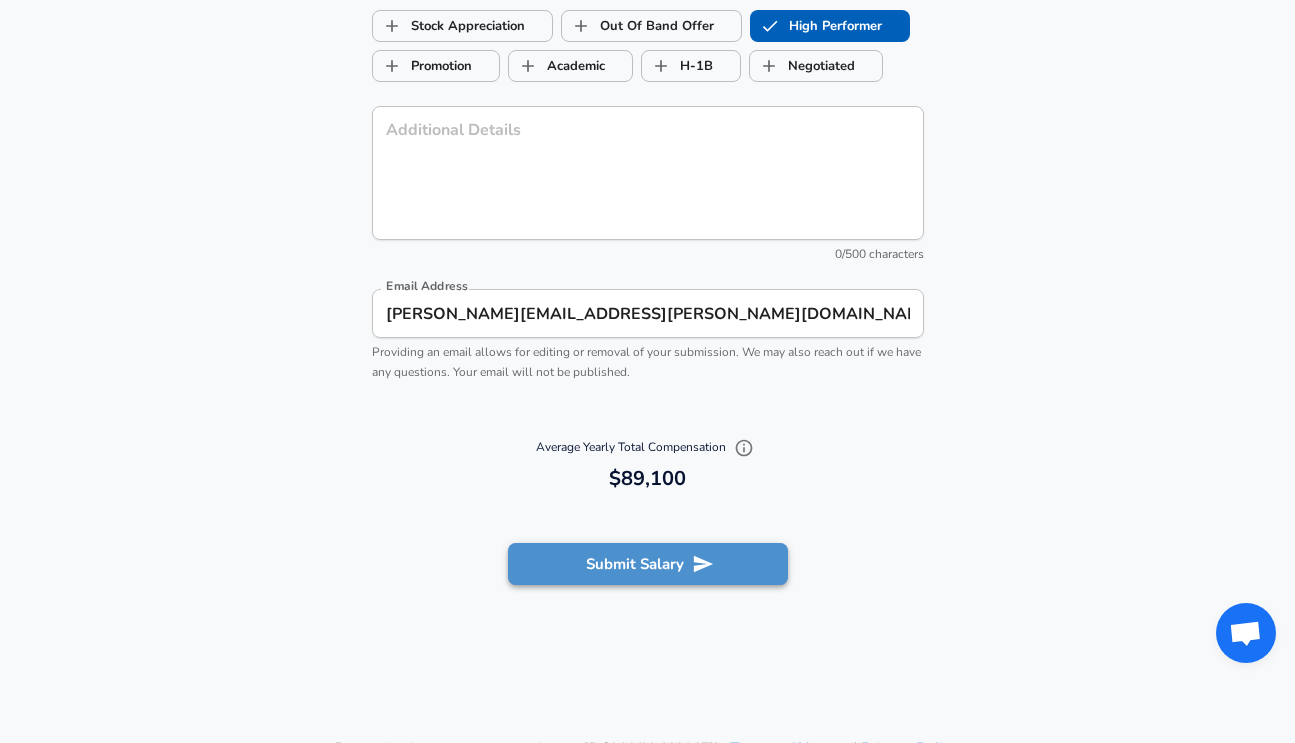 click on "Submit Salary" at bounding box center [648, 564] 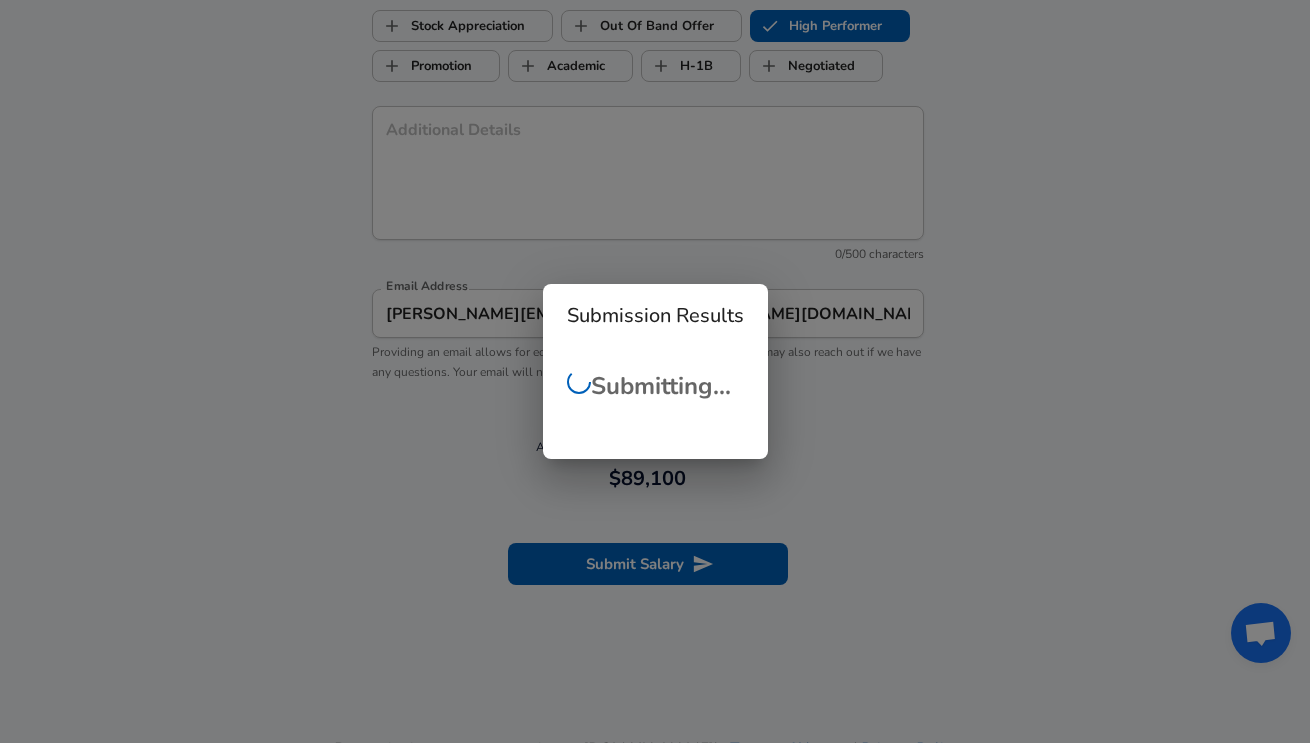 checkbox on "false" 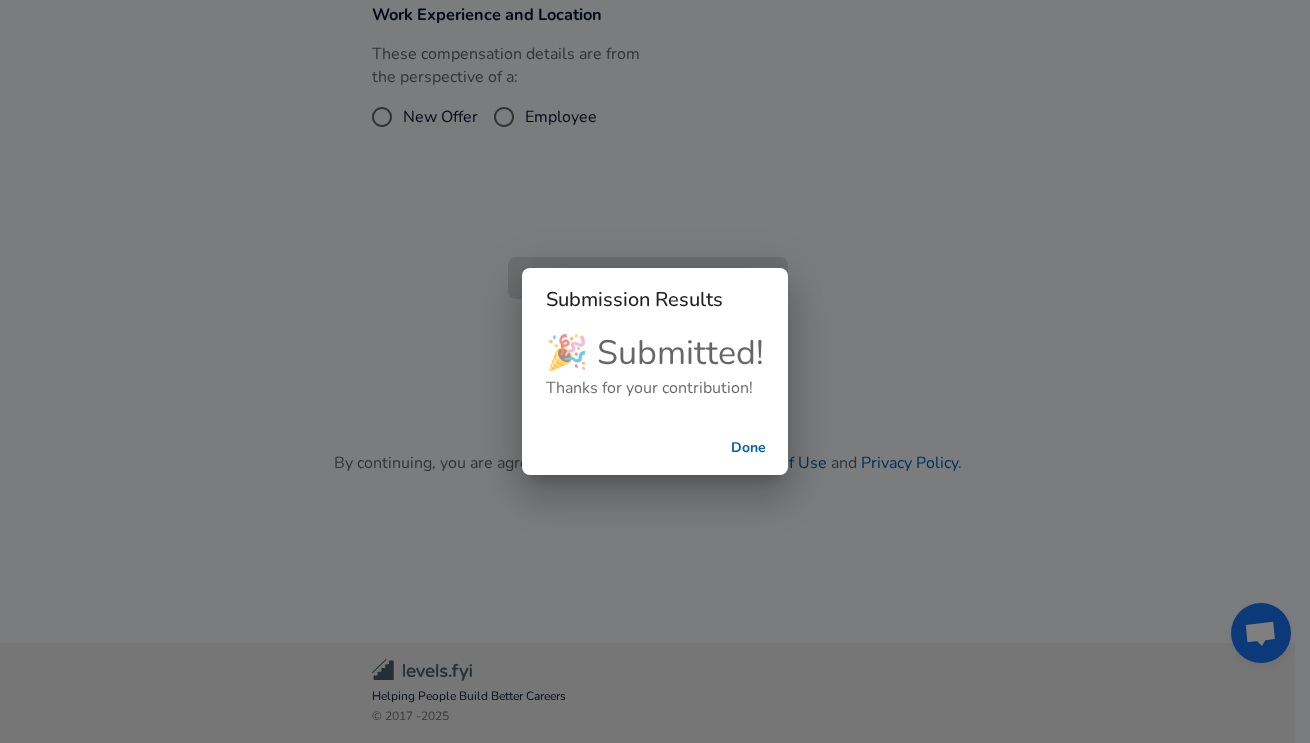 scroll, scrollTop: 495, scrollLeft: 0, axis: vertical 